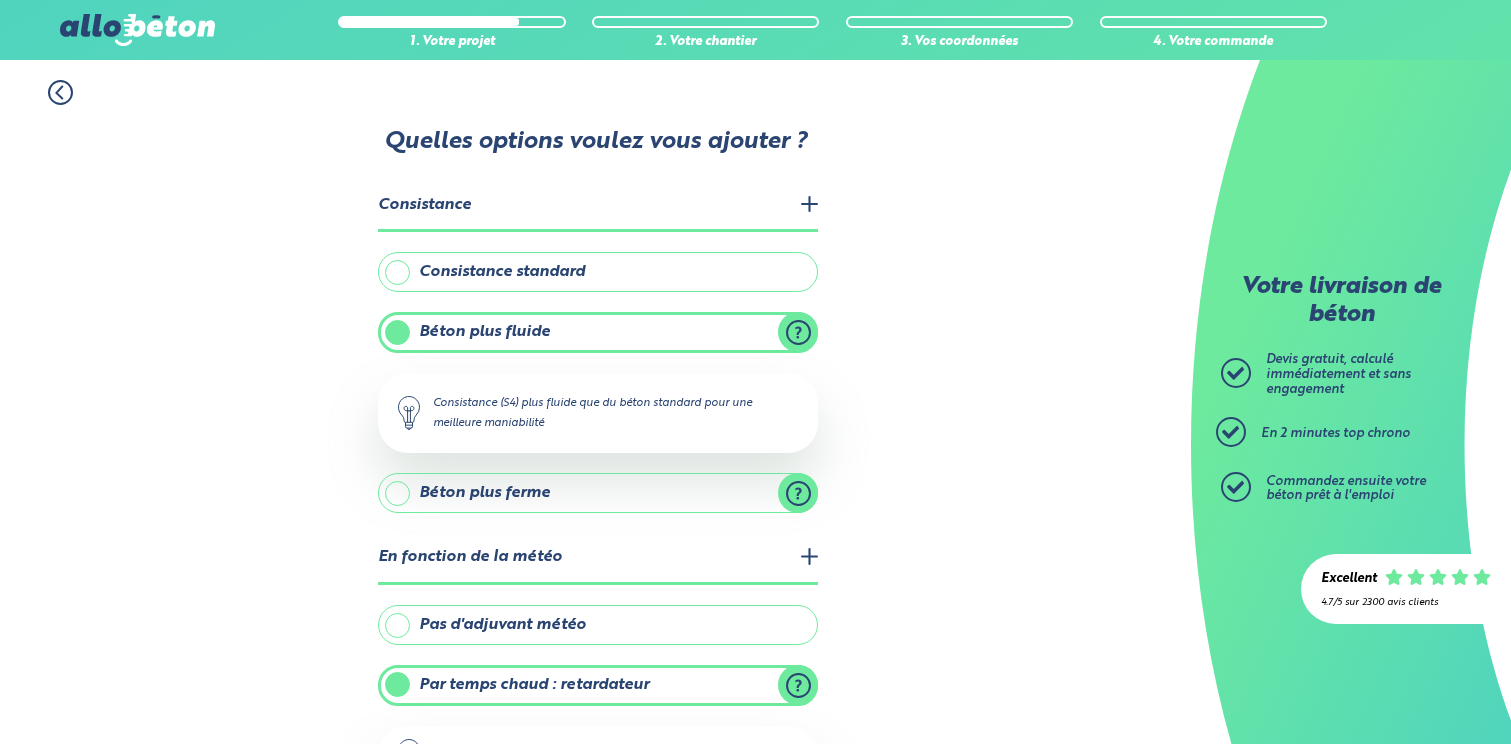 scroll, scrollTop: 869, scrollLeft: 0, axis: vertical 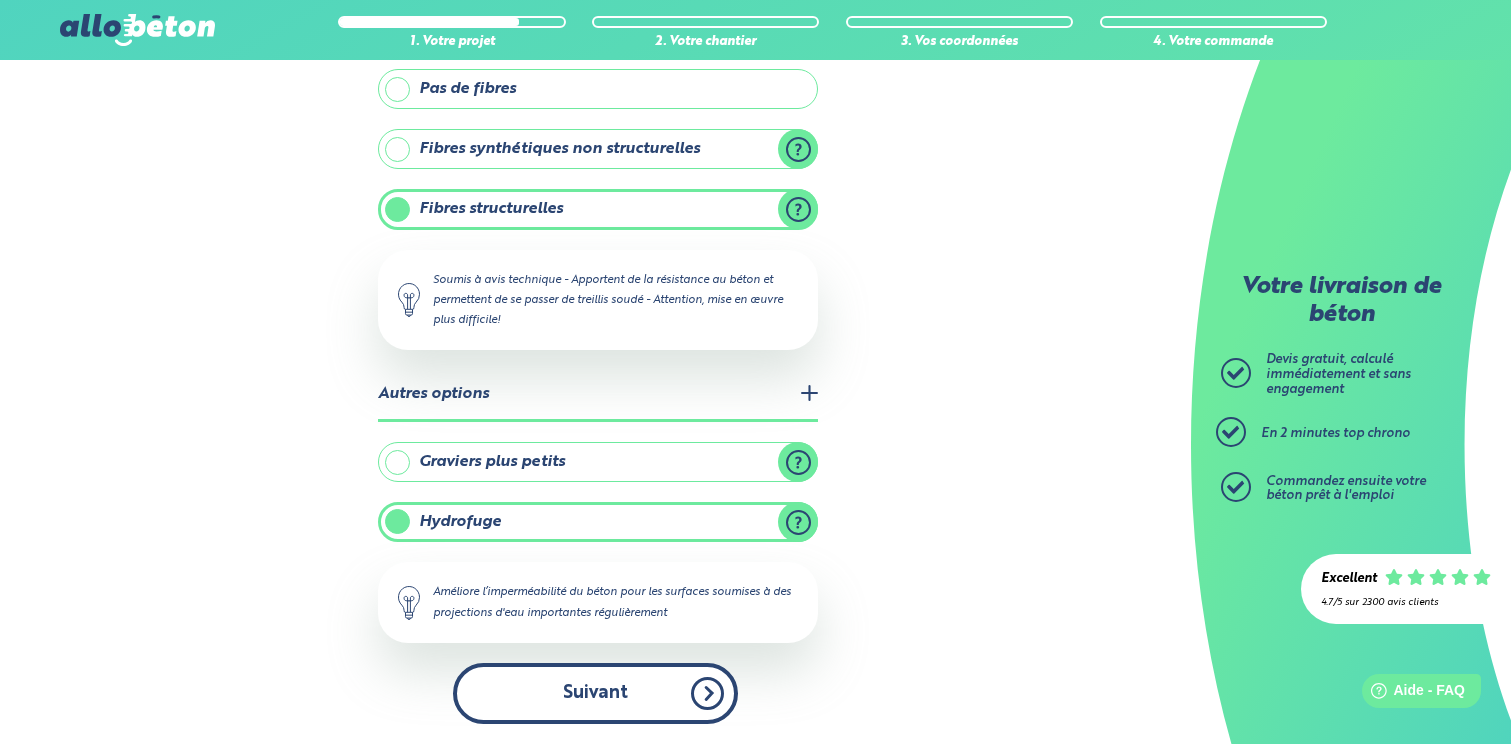click on "Suivant" at bounding box center [595, 693] 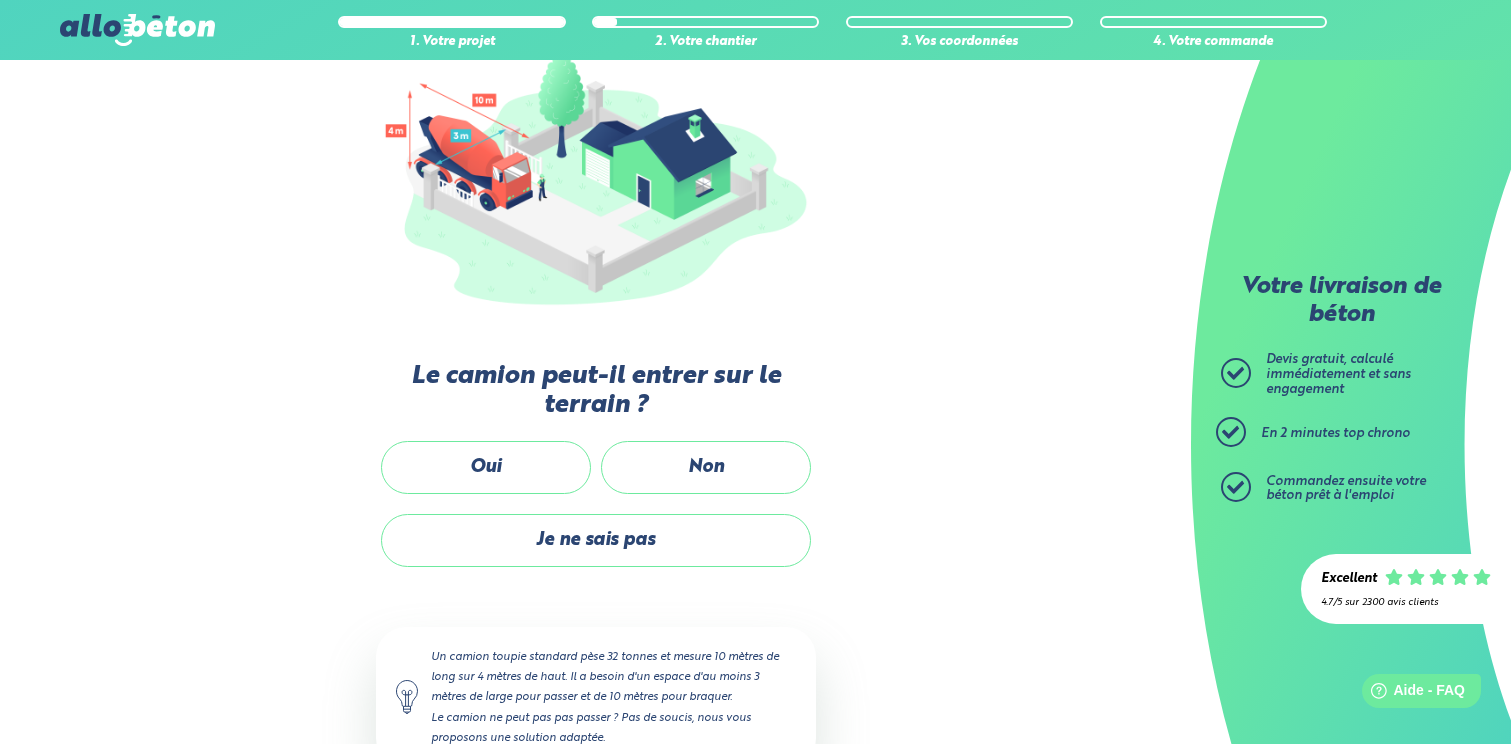 scroll, scrollTop: 248, scrollLeft: 0, axis: vertical 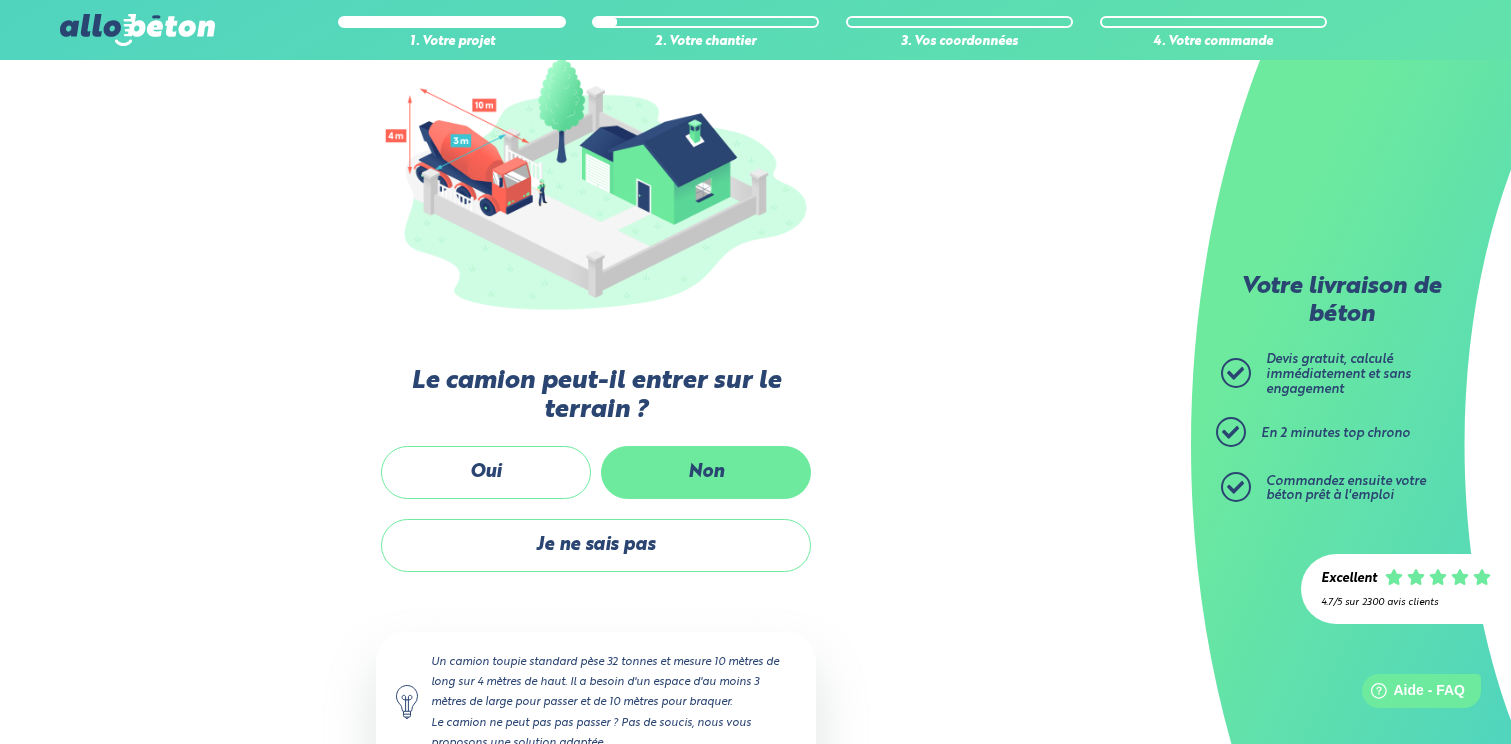 click on "Non" at bounding box center [706, 472] 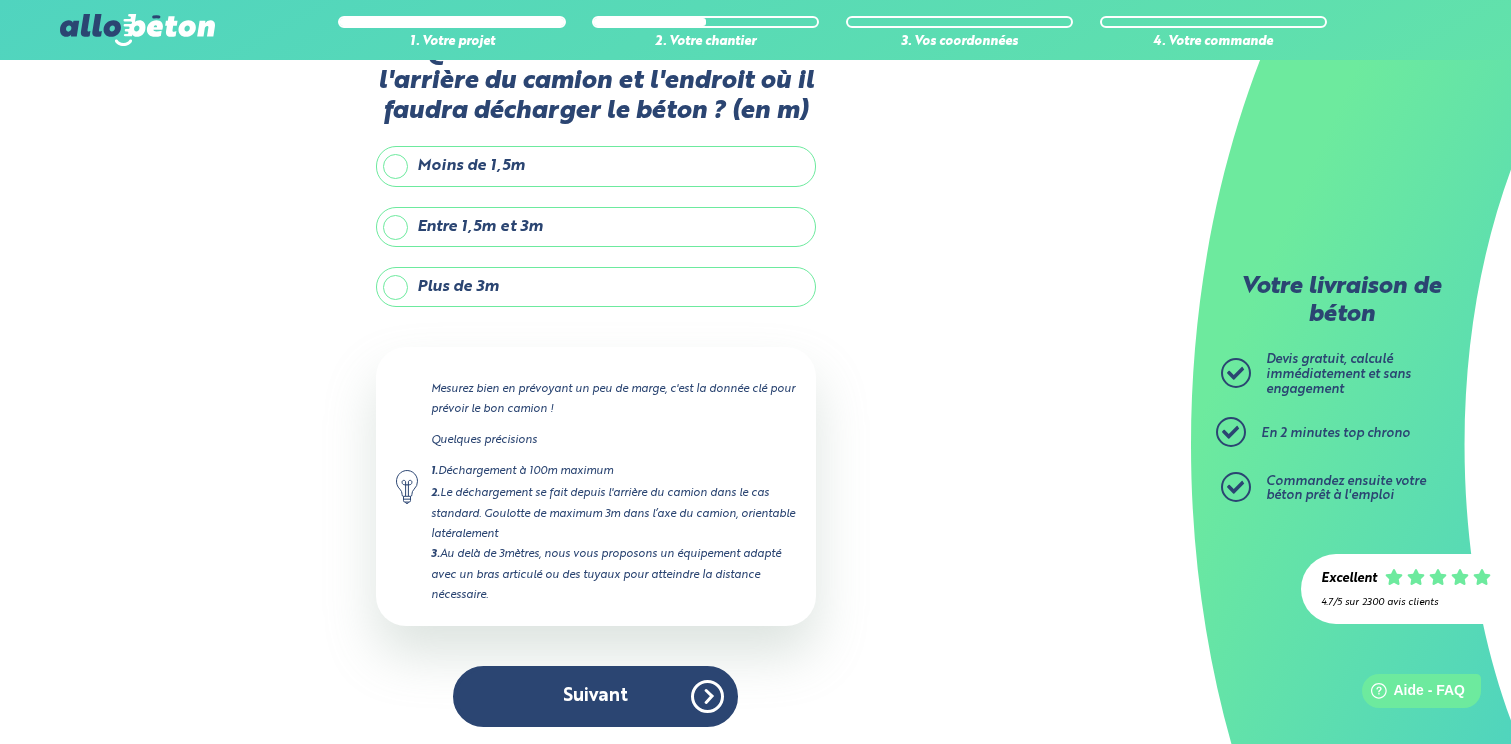 scroll, scrollTop: 0, scrollLeft: 0, axis: both 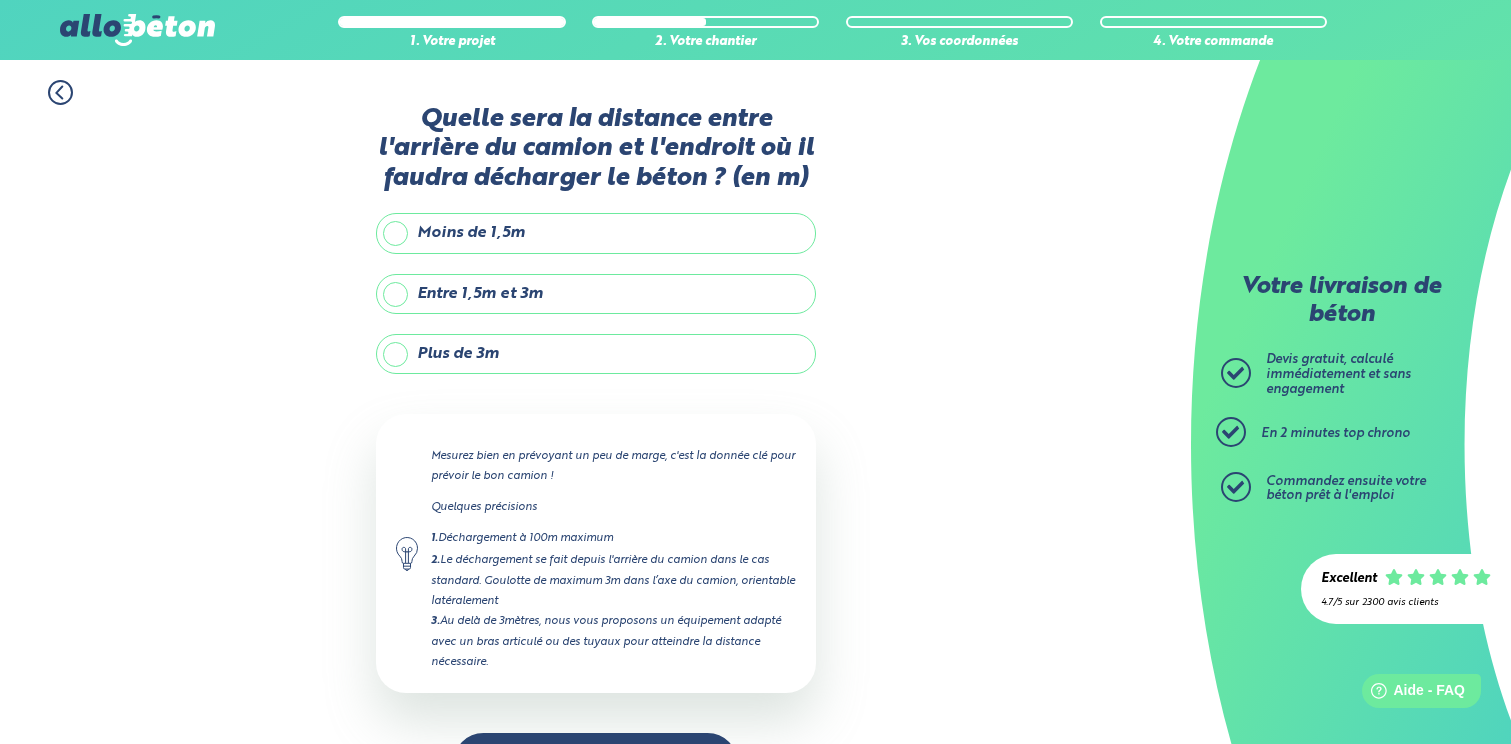 click 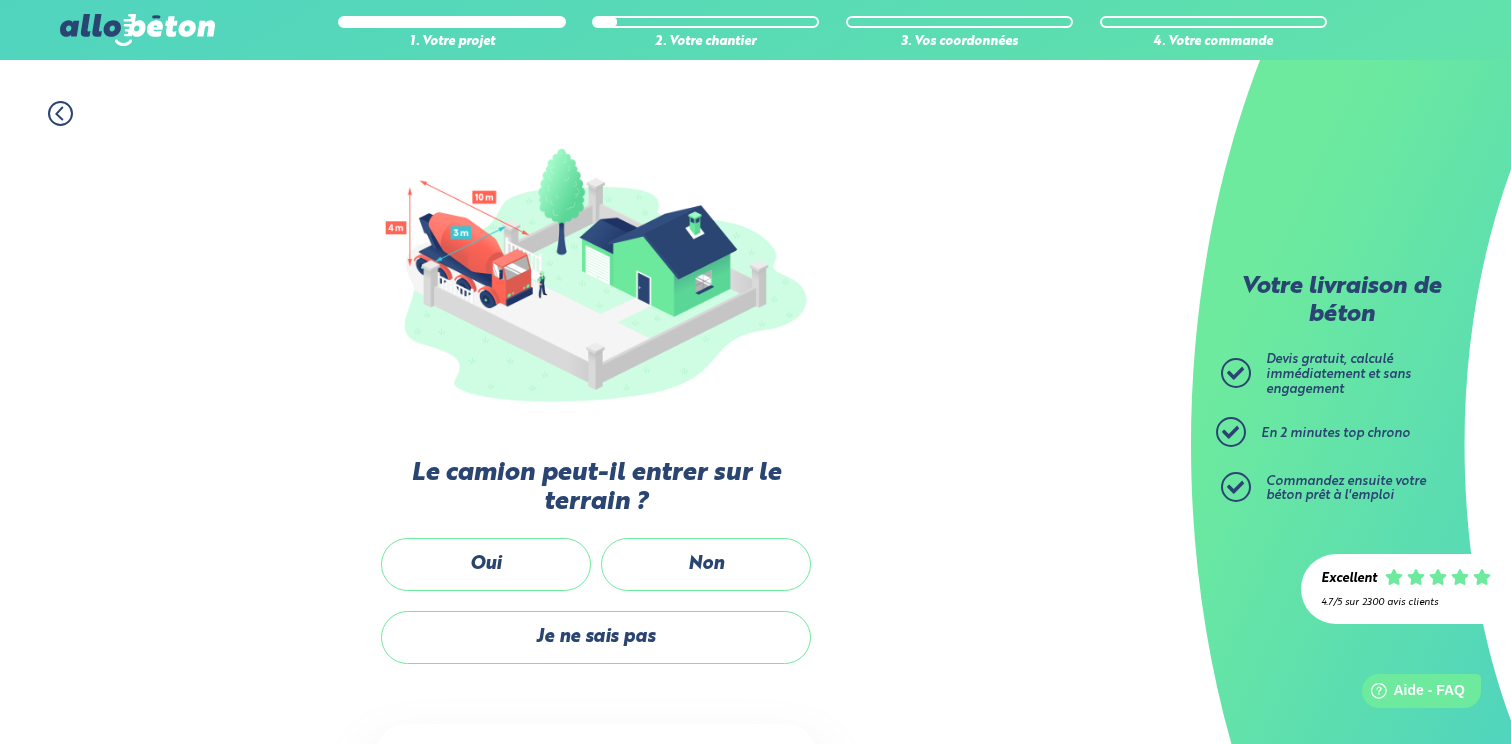 scroll, scrollTop: 160, scrollLeft: 0, axis: vertical 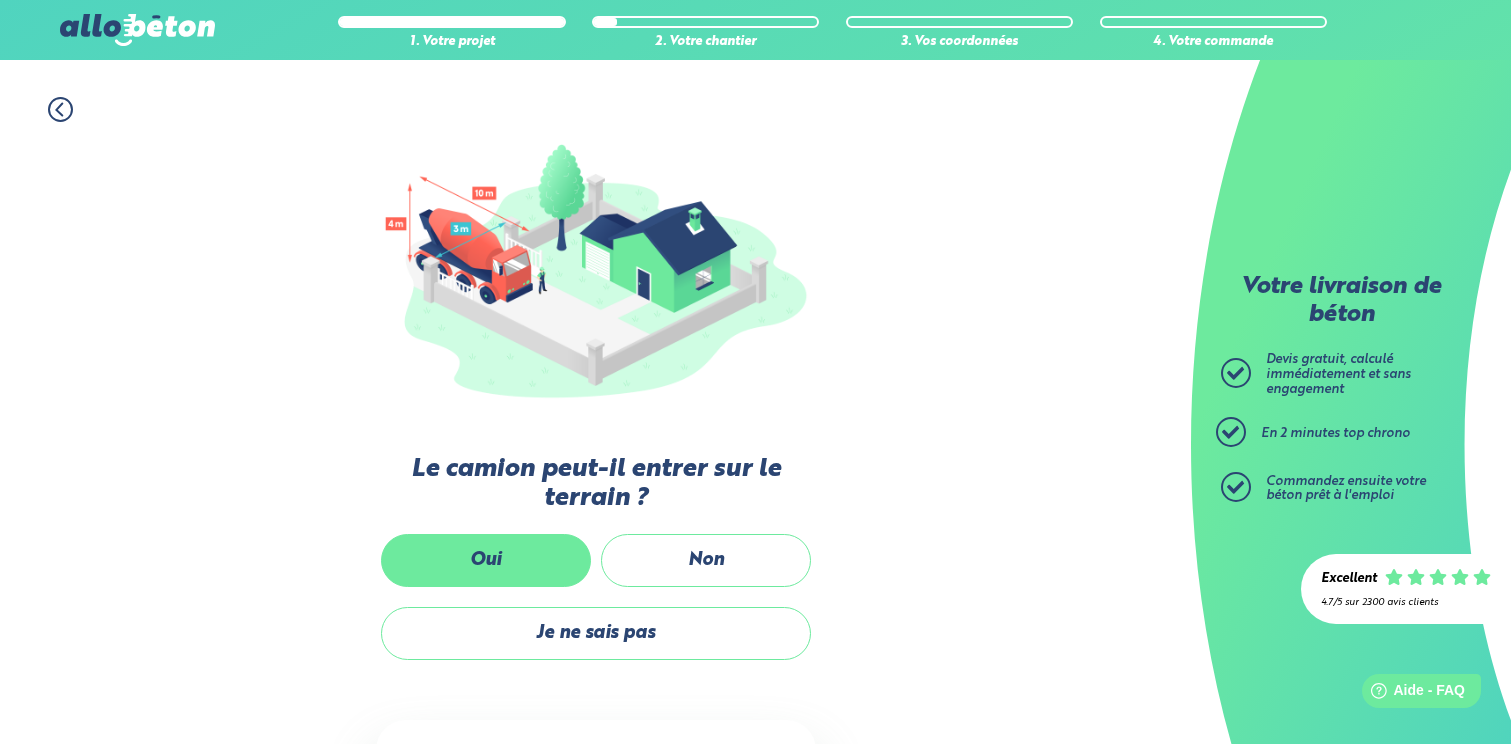 click on "Oui" at bounding box center [486, 560] 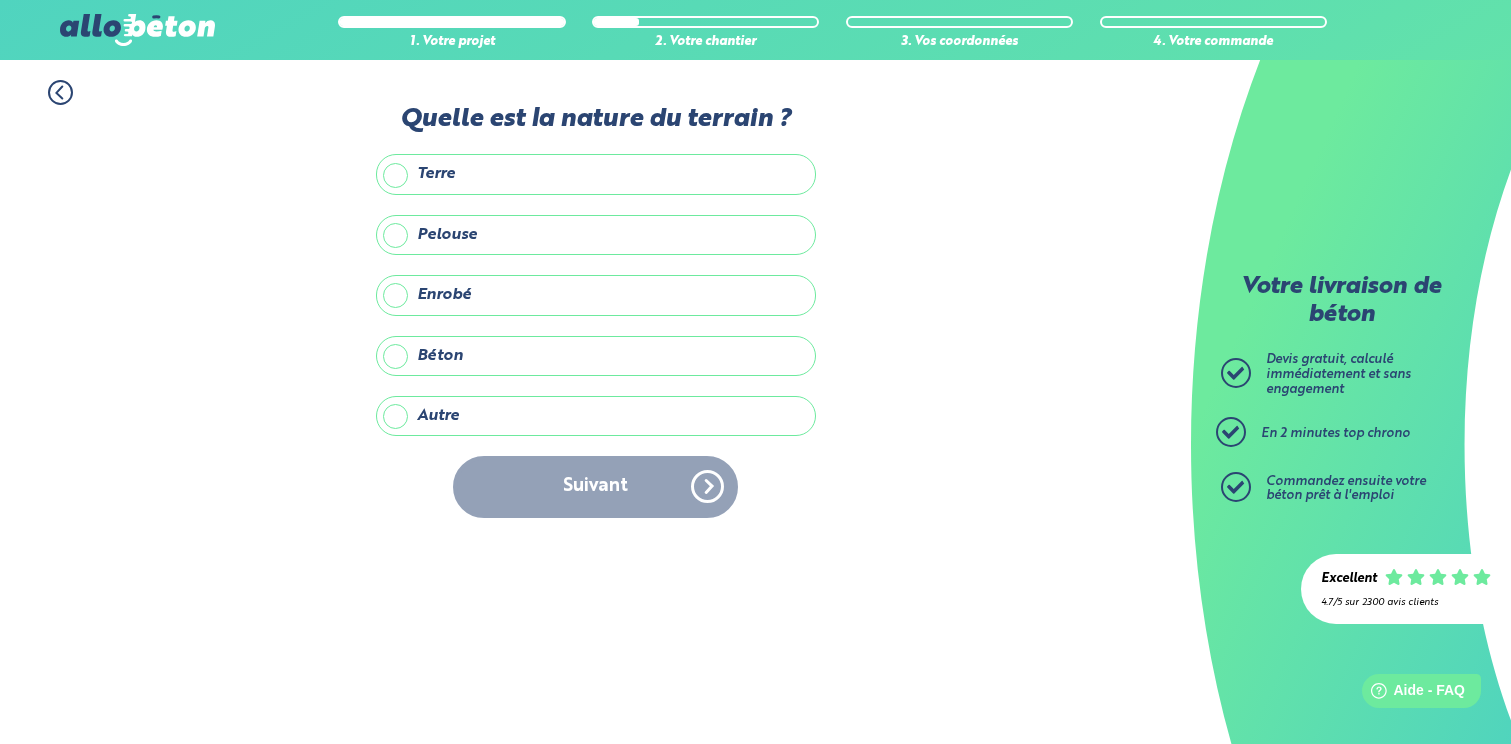 click on "Terre" at bounding box center (596, 174) 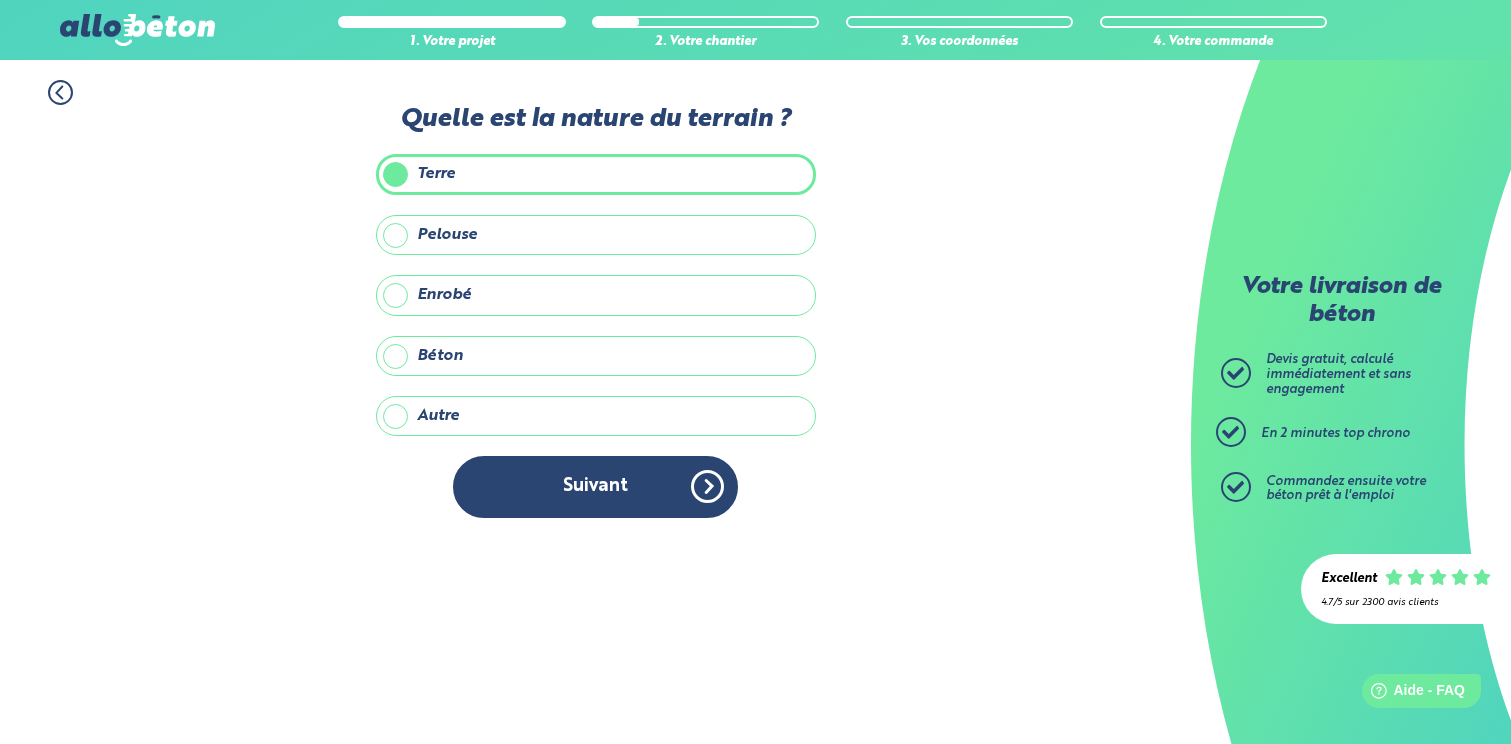 click on "Pelouse" at bounding box center [596, 235] 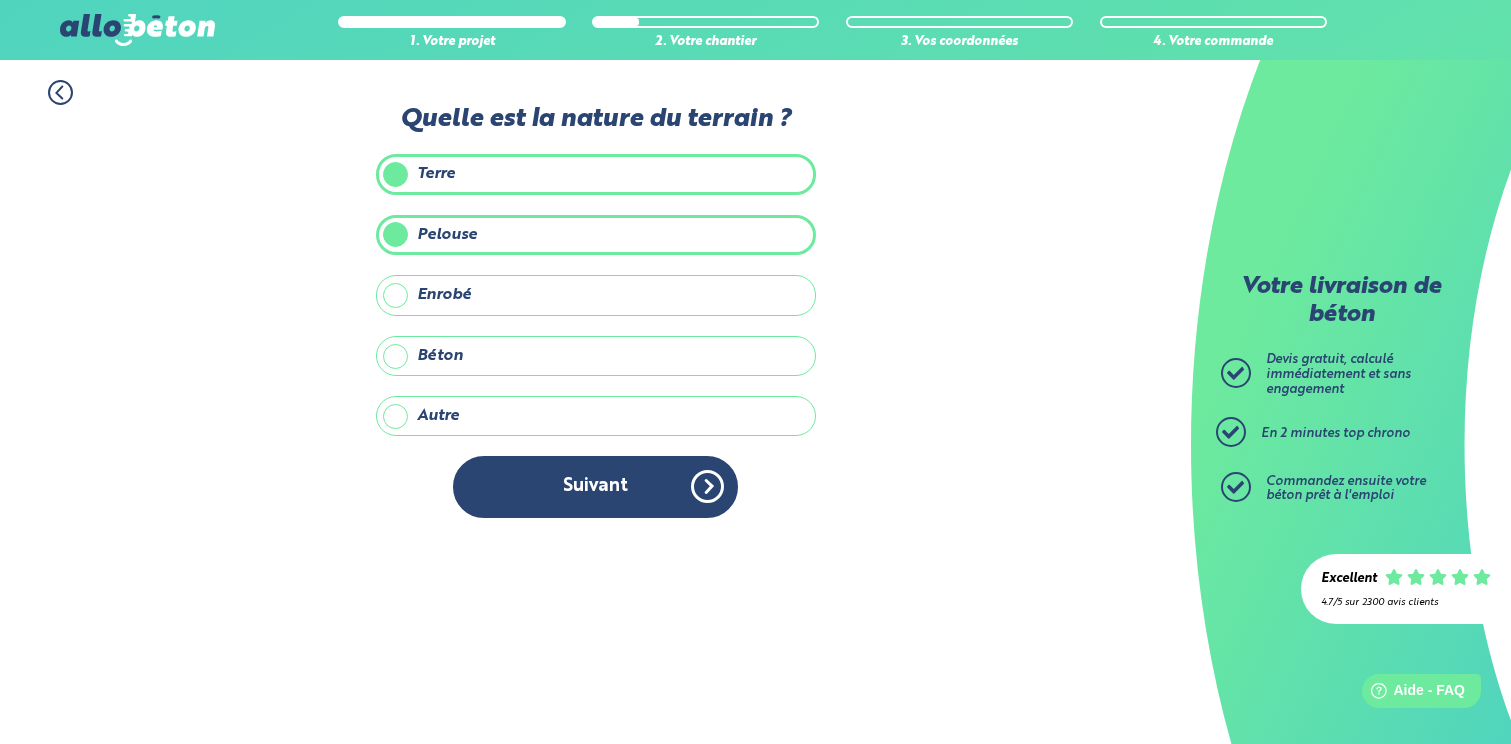 click on "Terre" at bounding box center [596, 174] 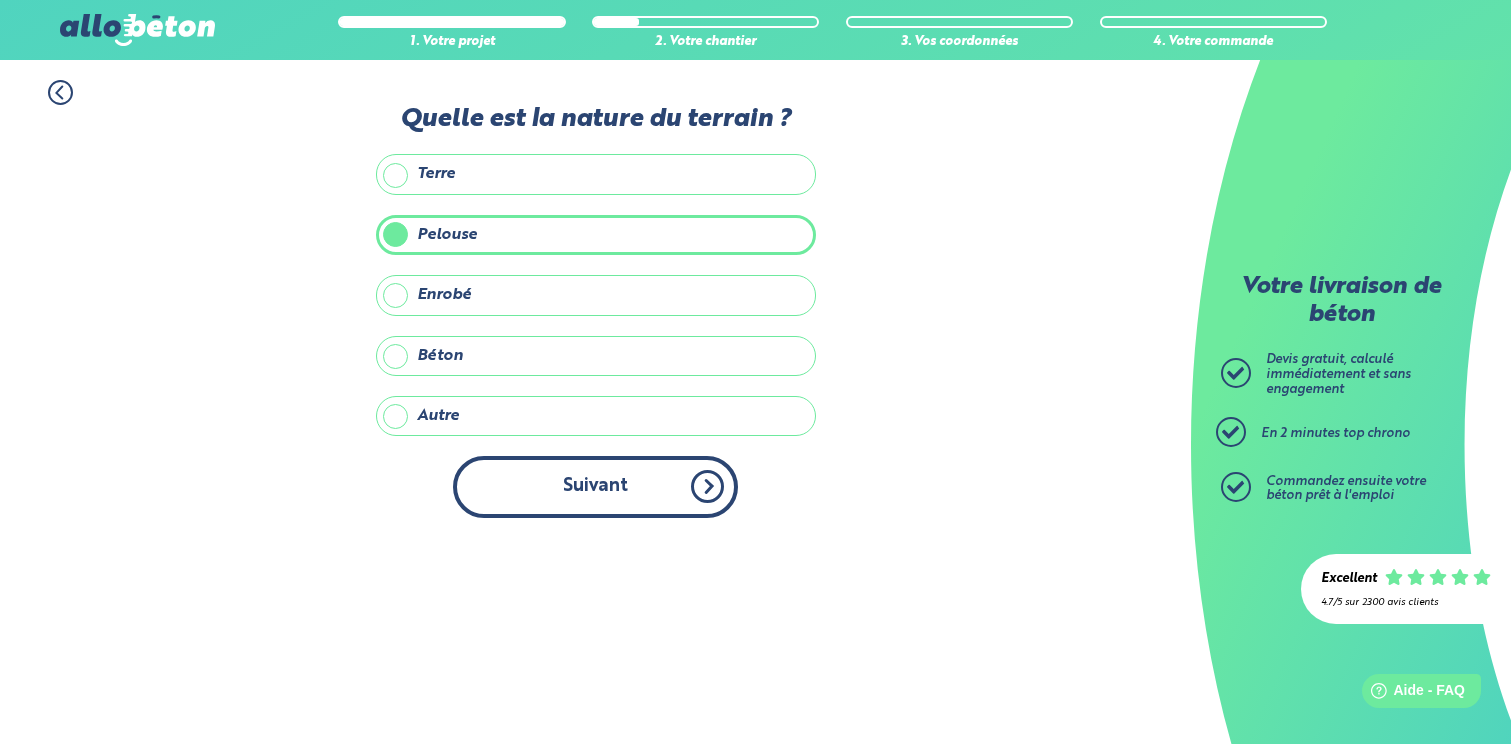 click on "Suivant" at bounding box center (595, 486) 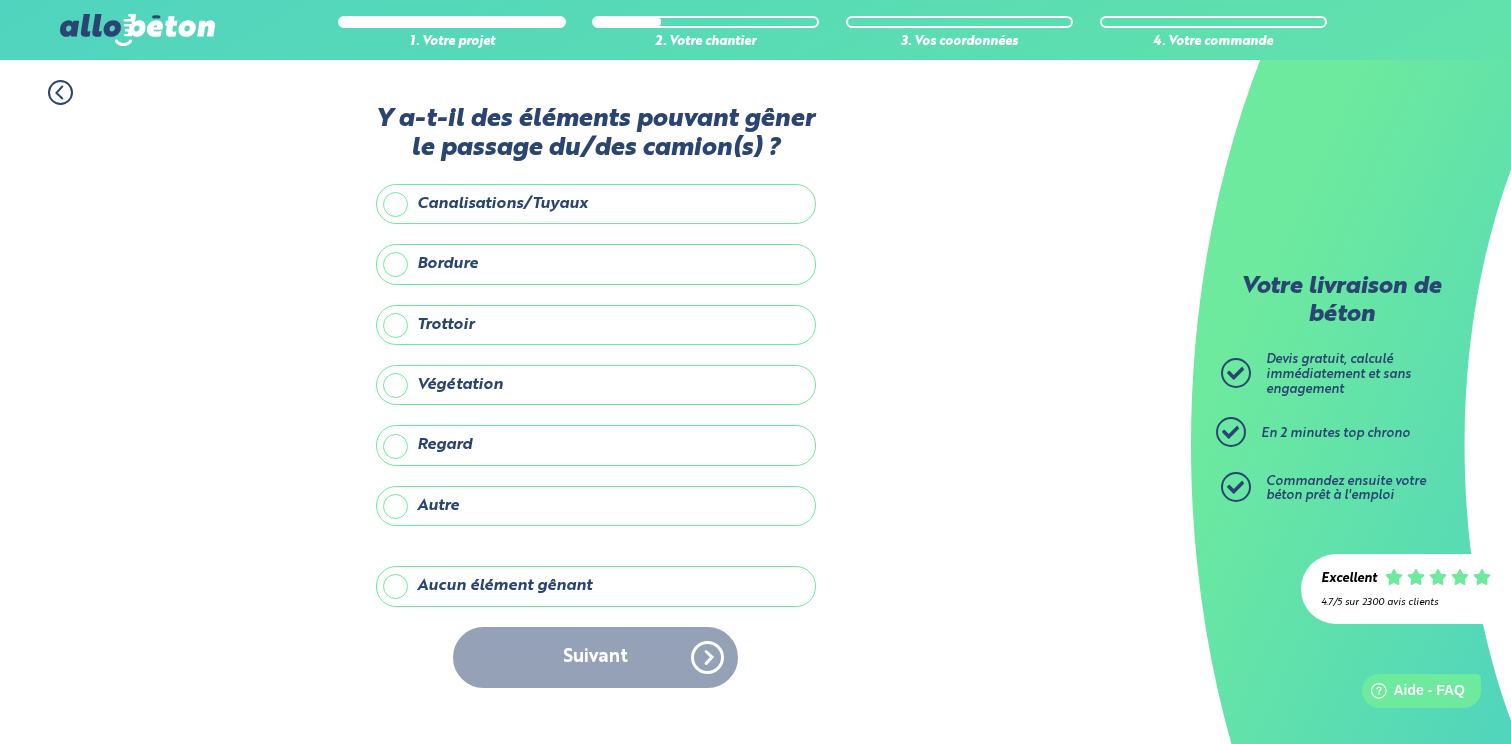 click on "Aucun élément gênant" at bounding box center (596, 586) 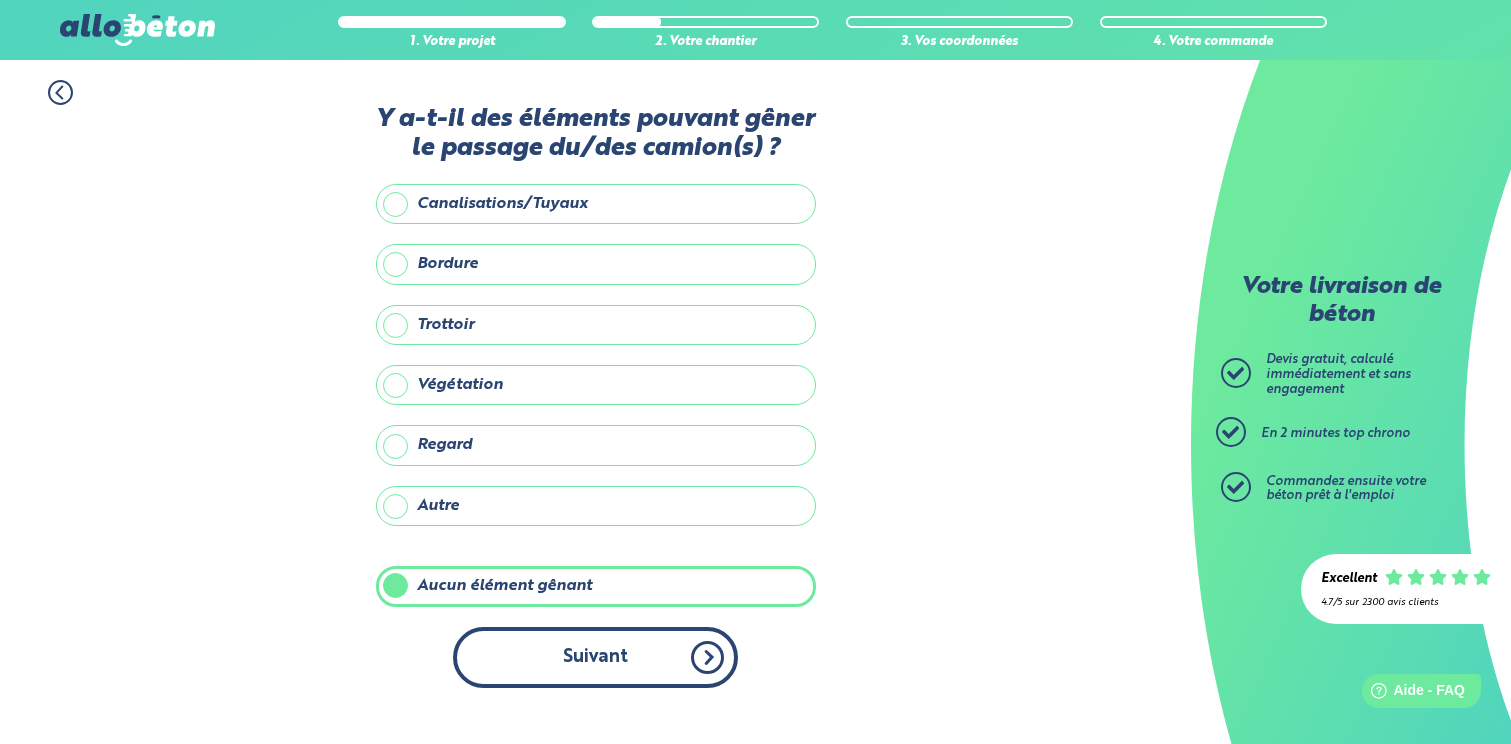 click on "Suivant" at bounding box center [595, 657] 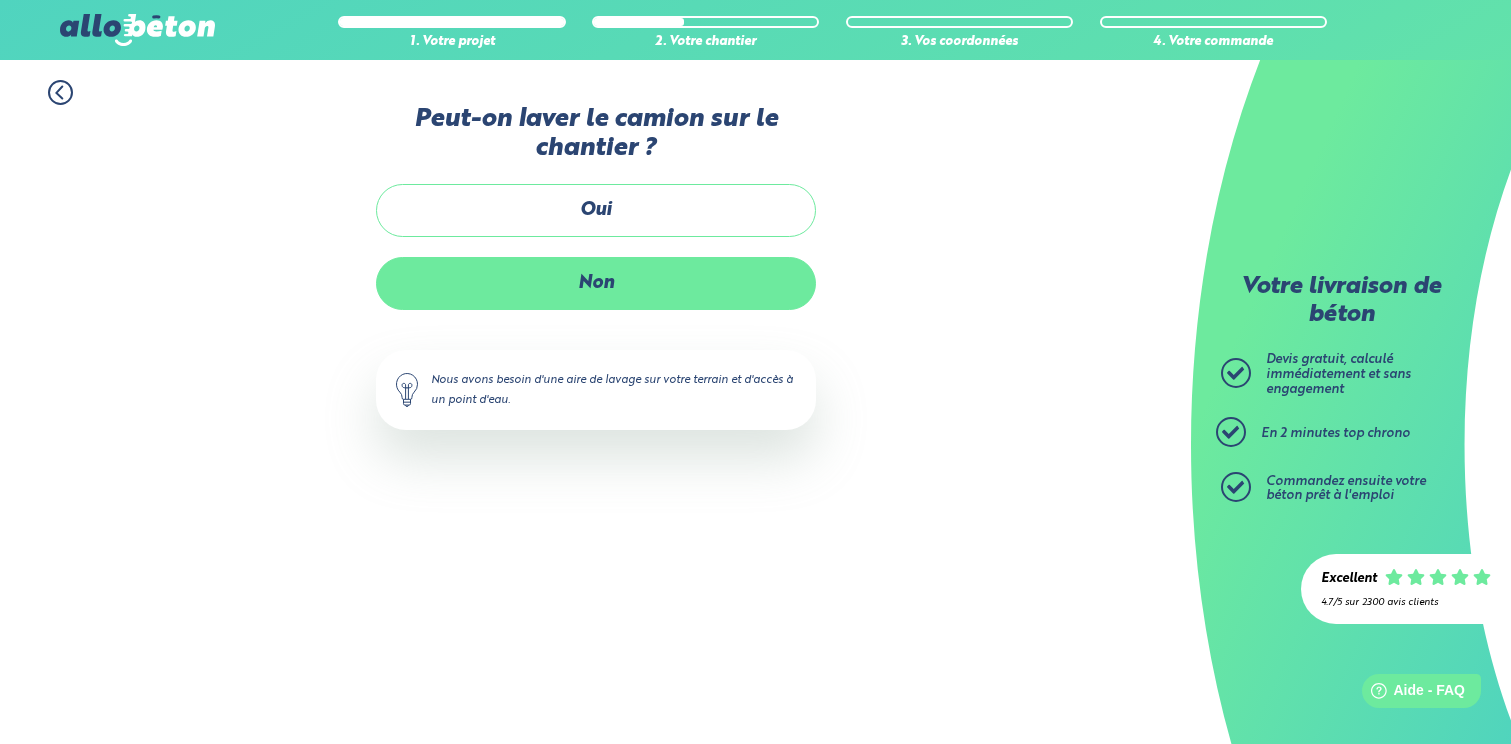 click on "Non" at bounding box center [596, 283] 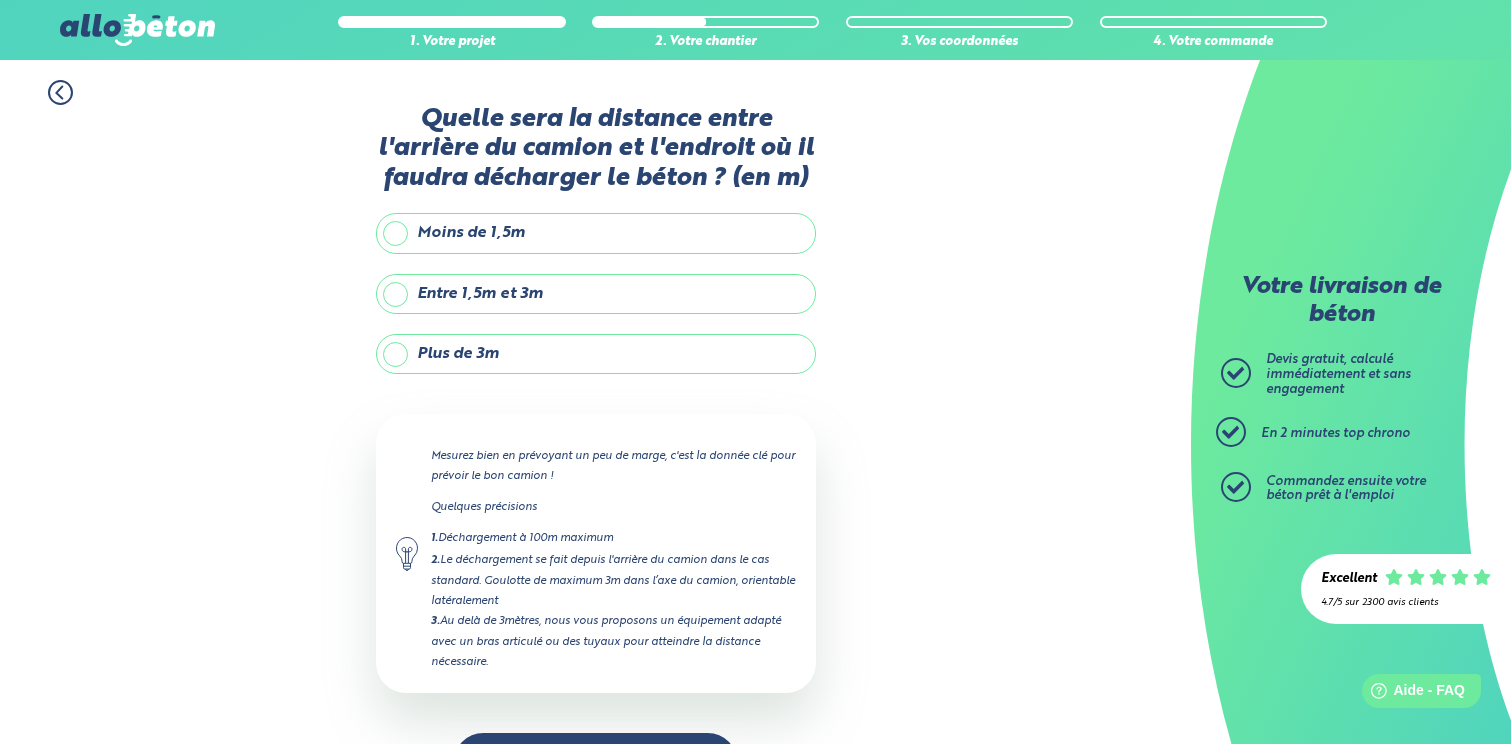 click on "Plus de 3m" at bounding box center (596, 354) 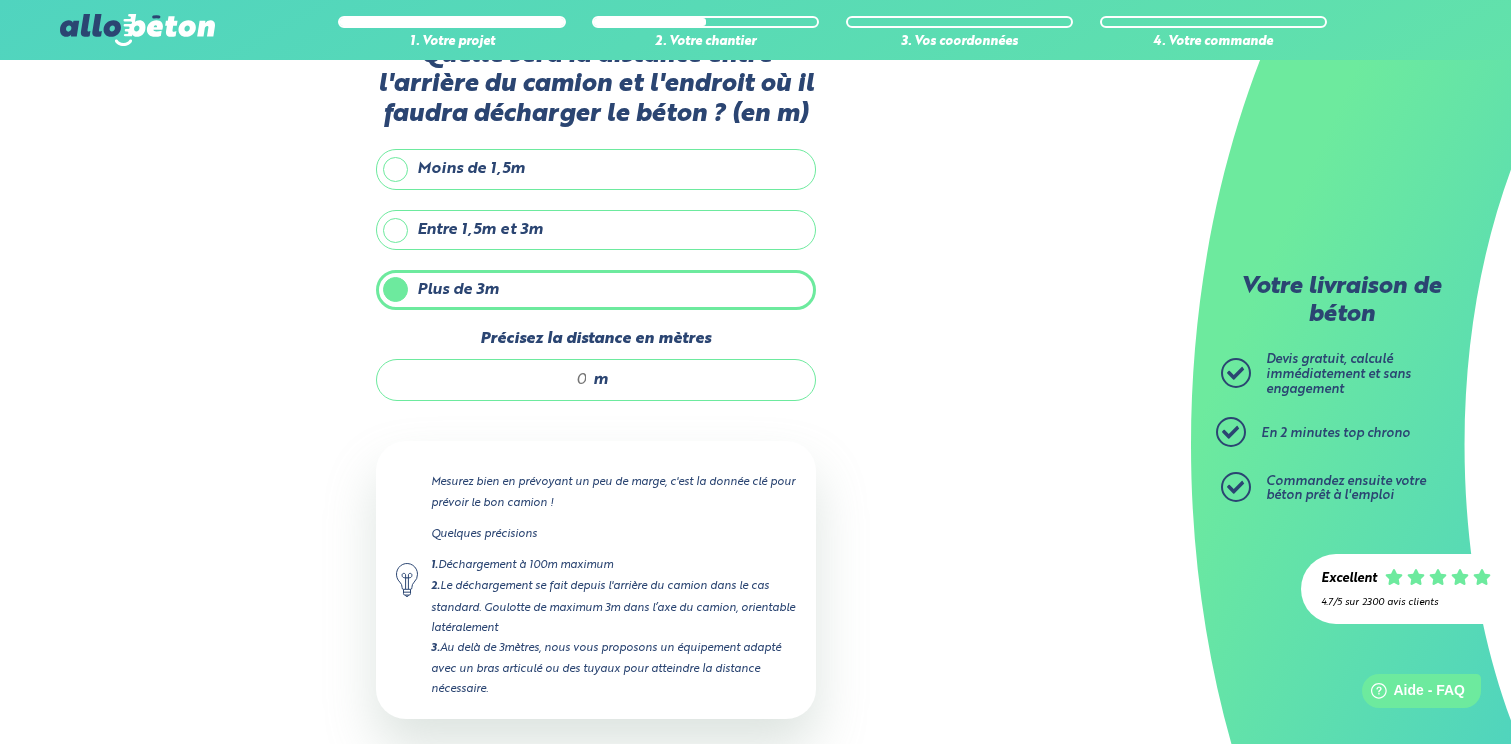 scroll, scrollTop: 82, scrollLeft: 0, axis: vertical 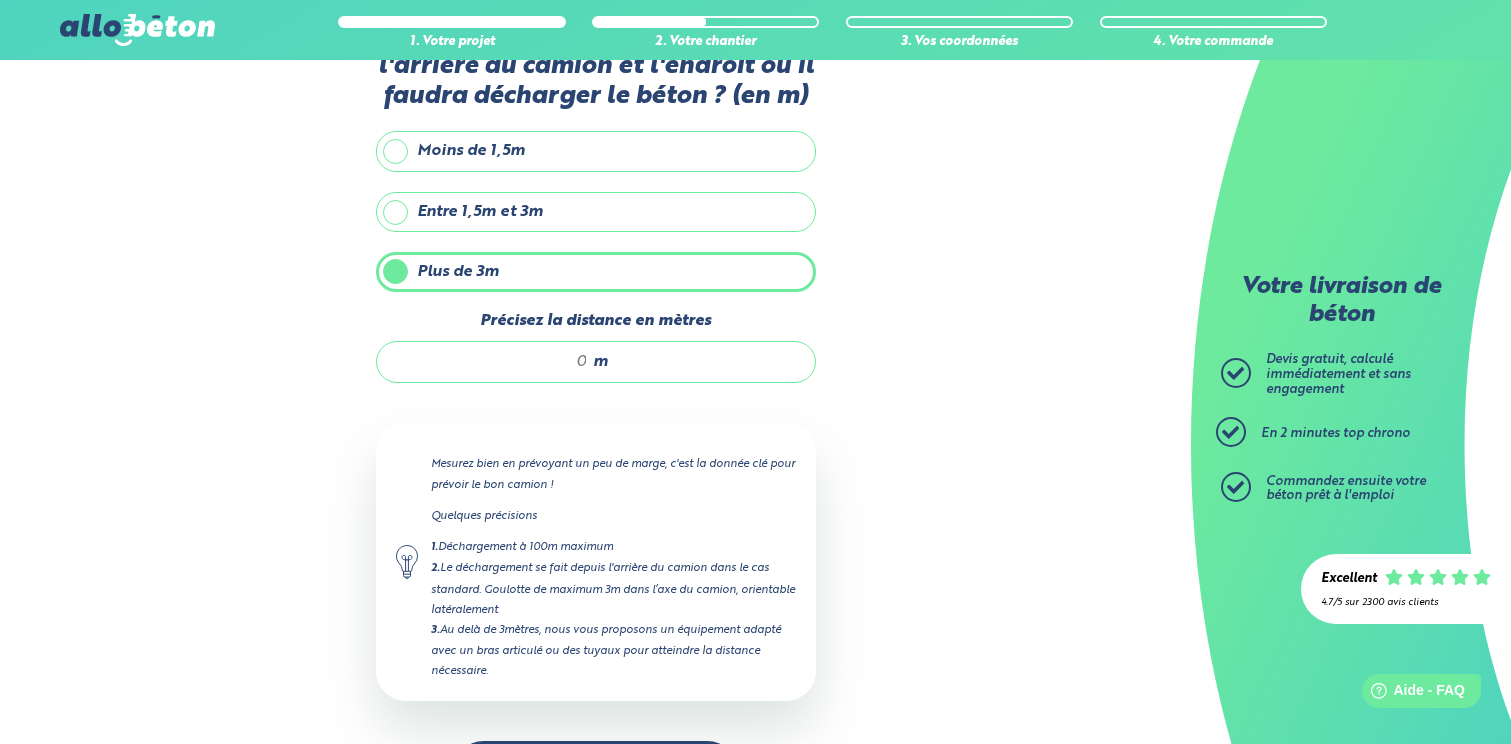 click on "Précisez la distance en mètres" at bounding box center [492, 362] 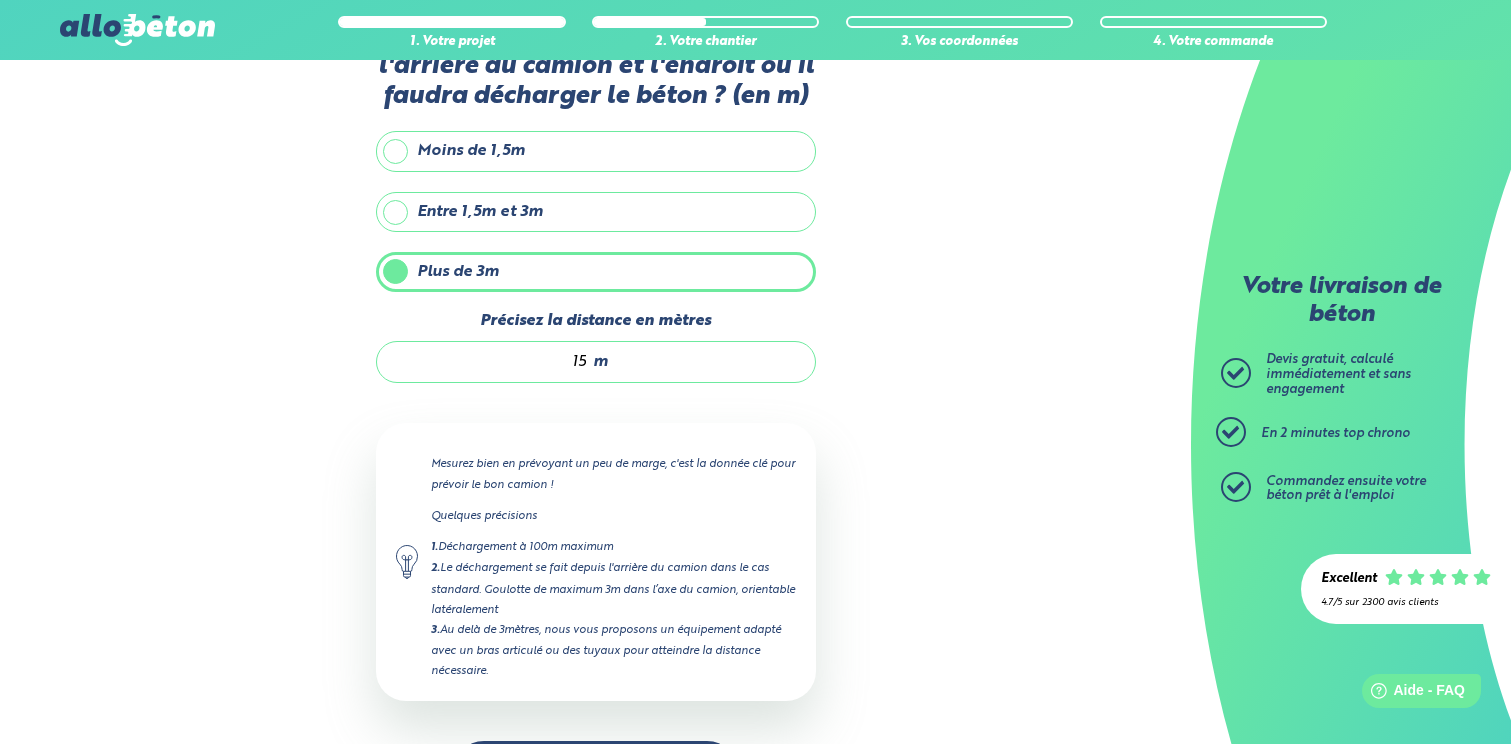 type on "15" 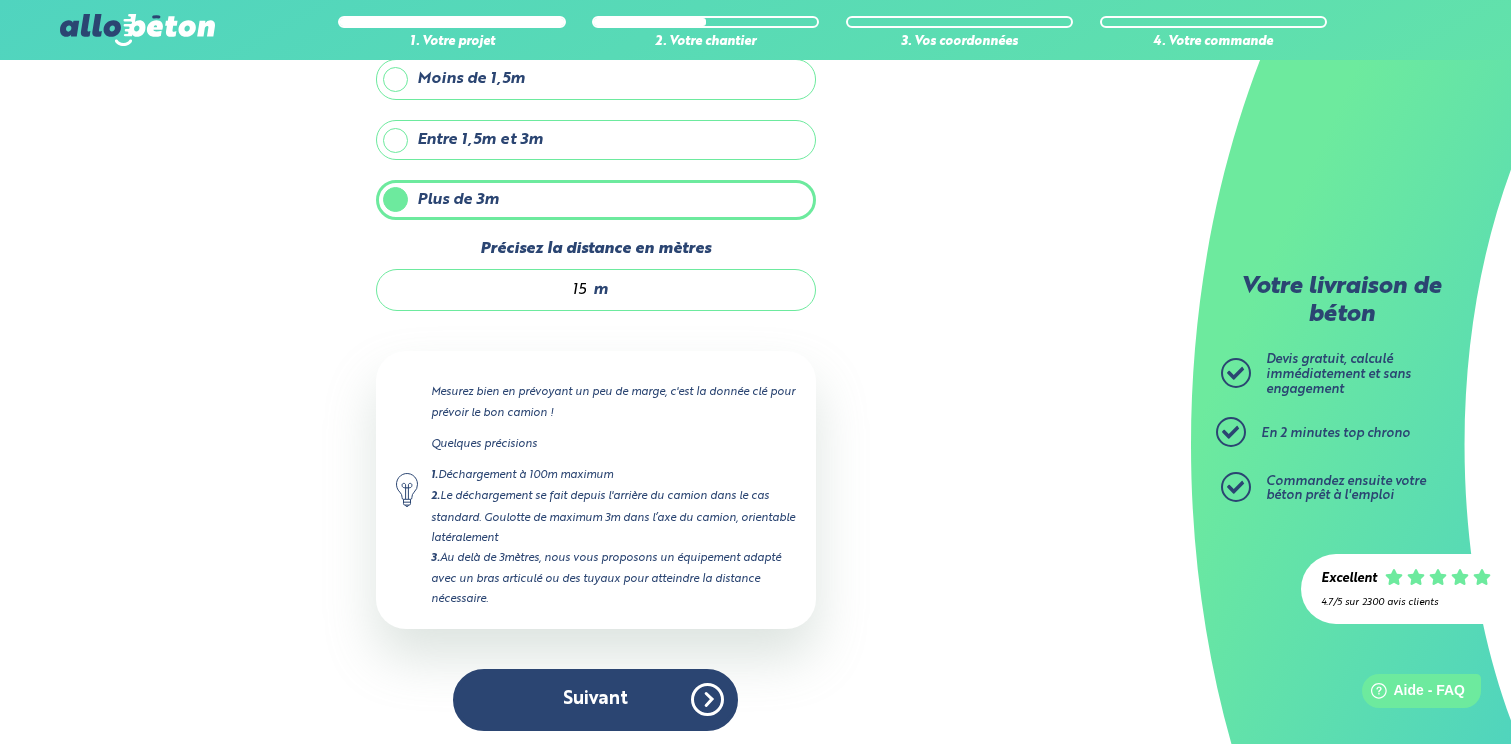 scroll, scrollTop: 157, scrollLeft: 0, axis: vertical 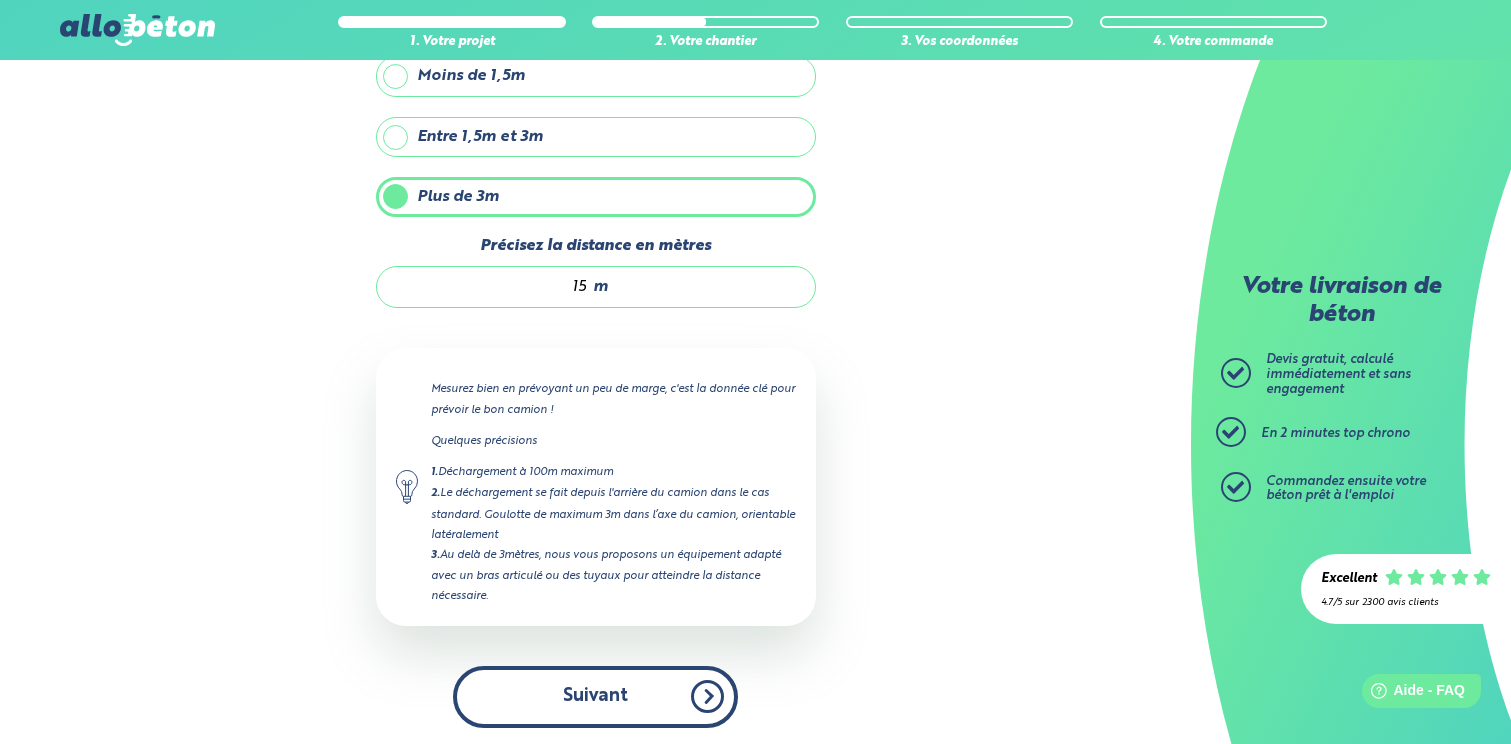 click on "Suivant" at bounding box center (595, 696) 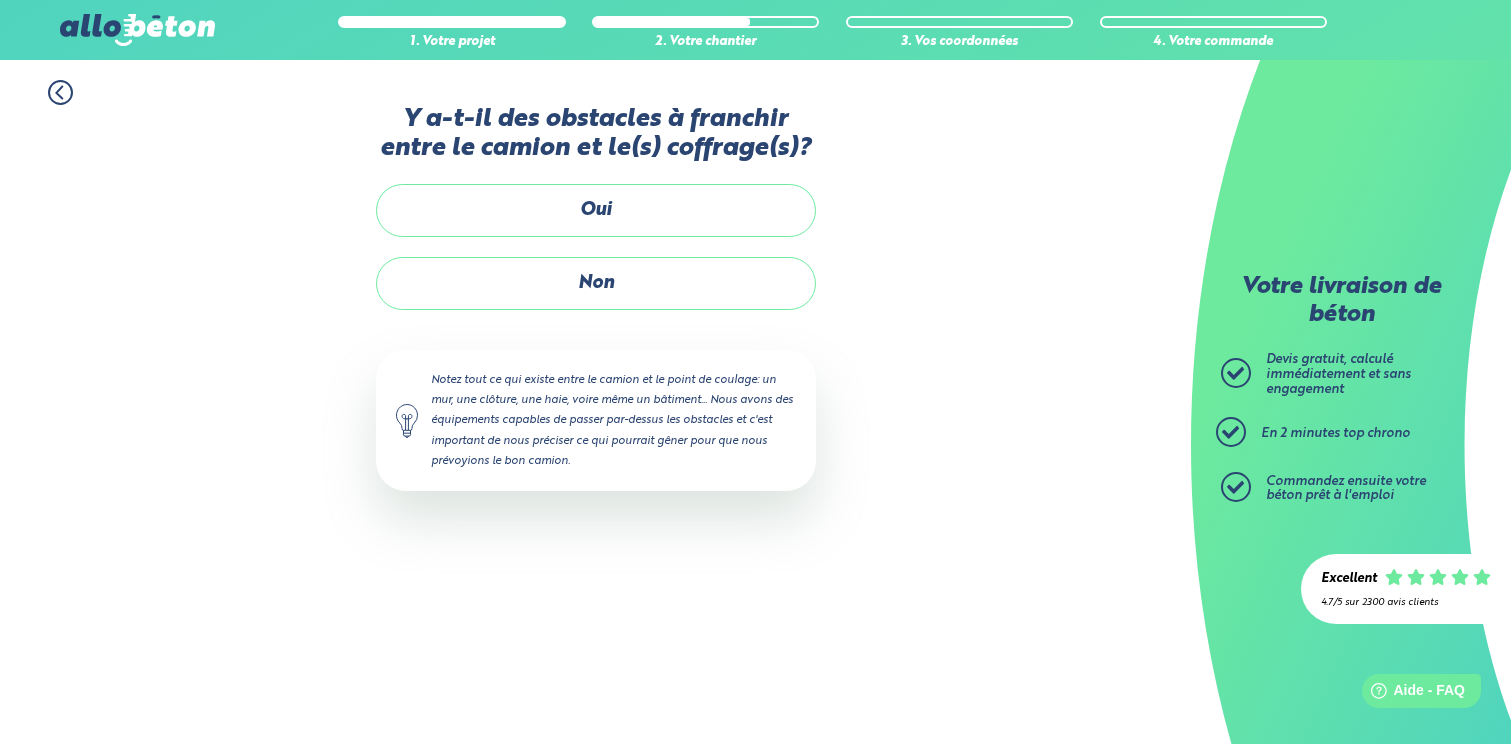 scroll, scrollTop: 0, scrollLeft: 0, axis: both 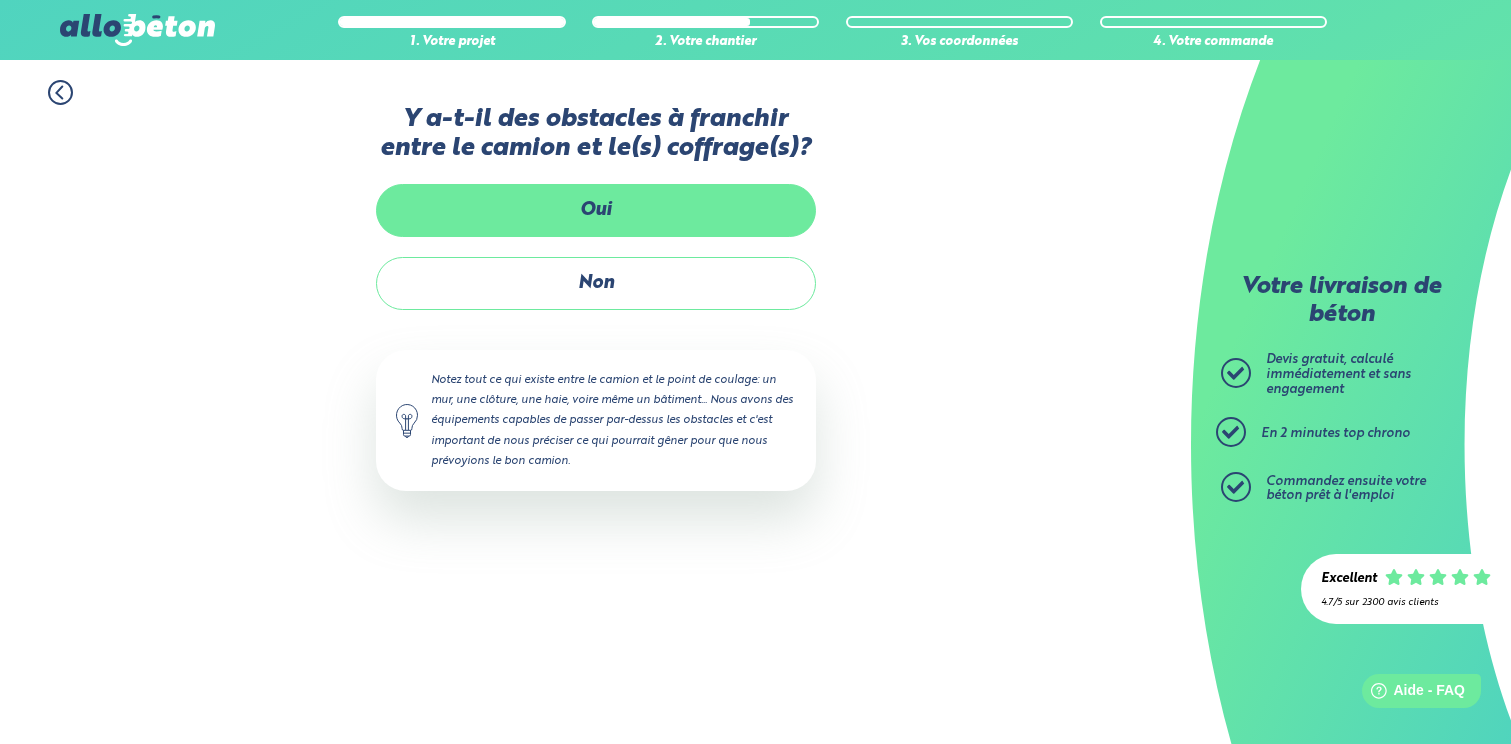 click on "Oui" at bounding box center (596, 210) 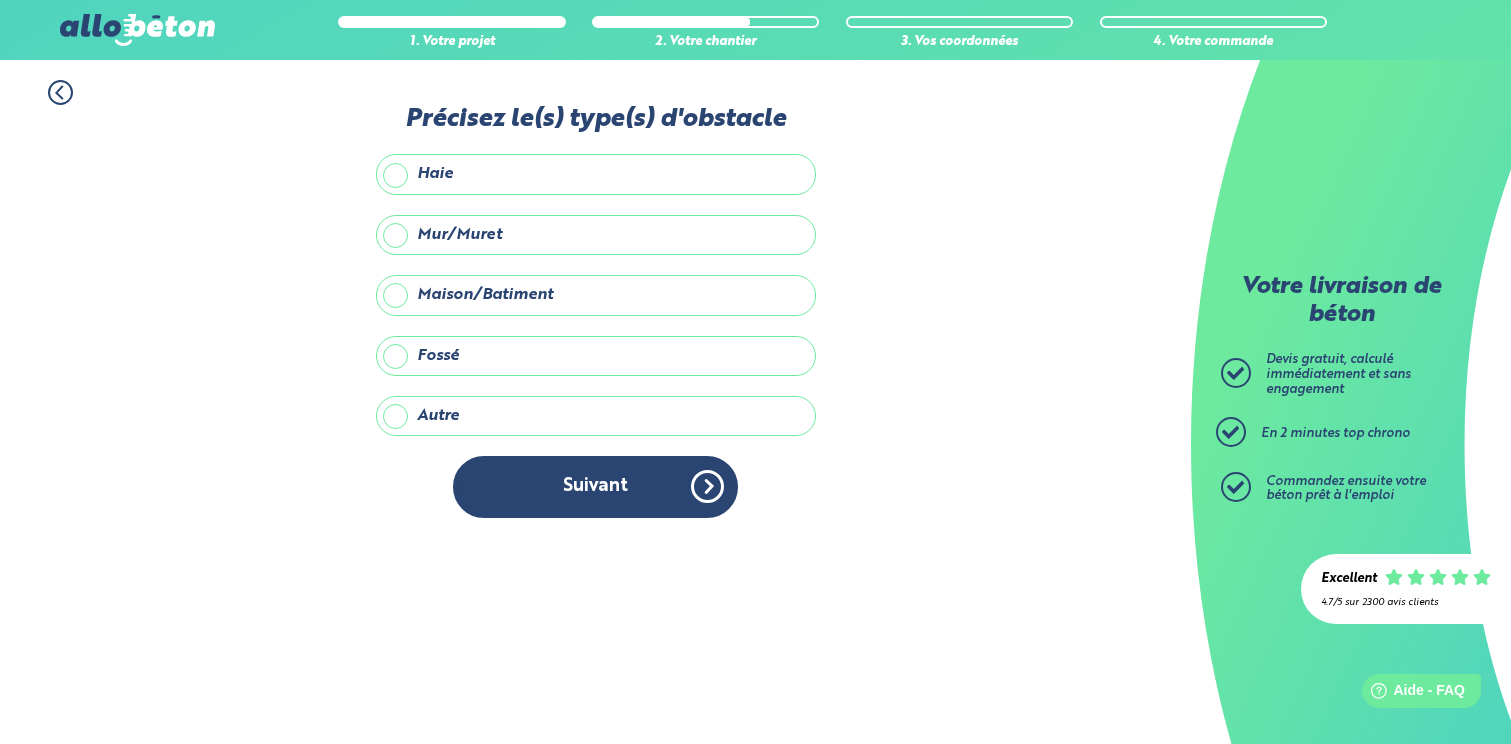 click on "Maison/Batiment" at bounding box center (596, 295) 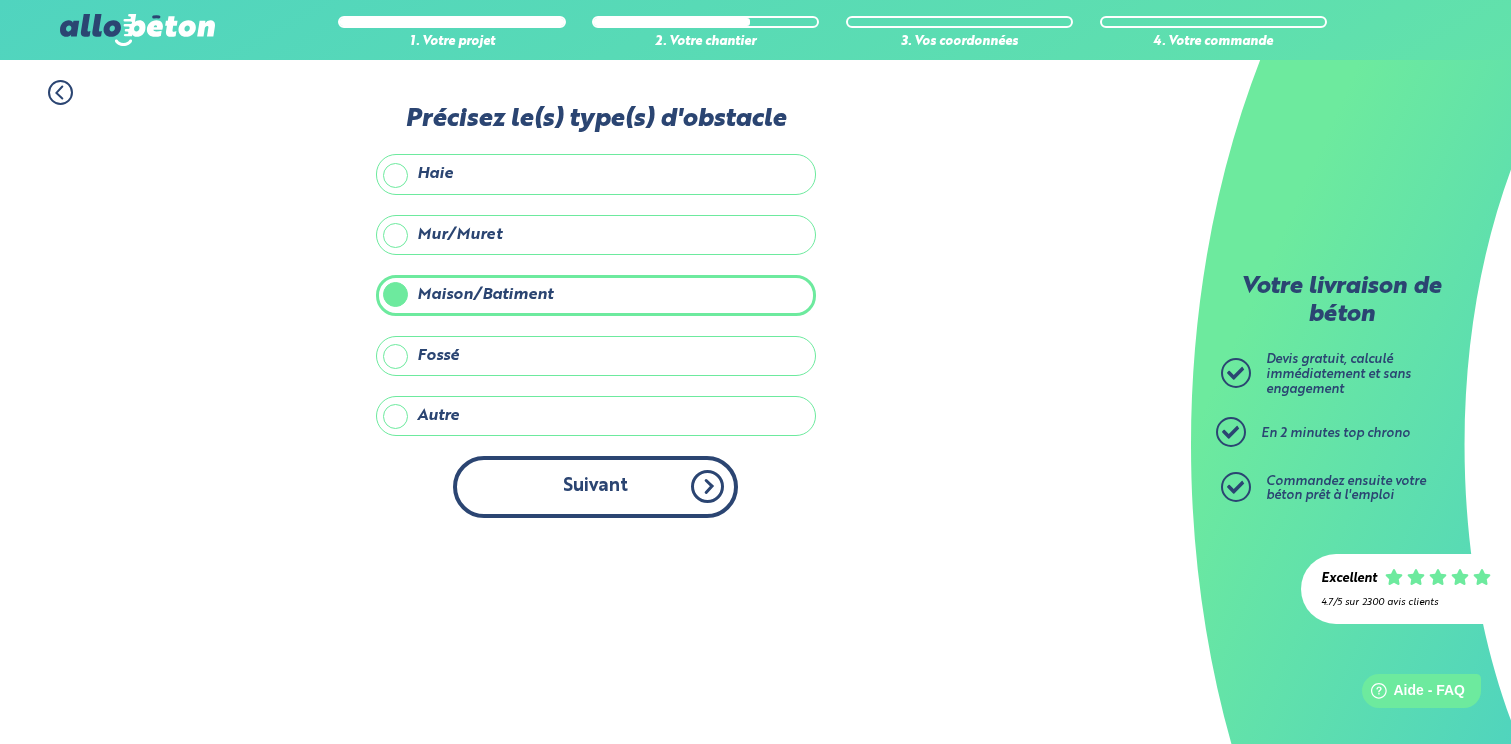 click on "Suivant" at bounding box center (595, 486) 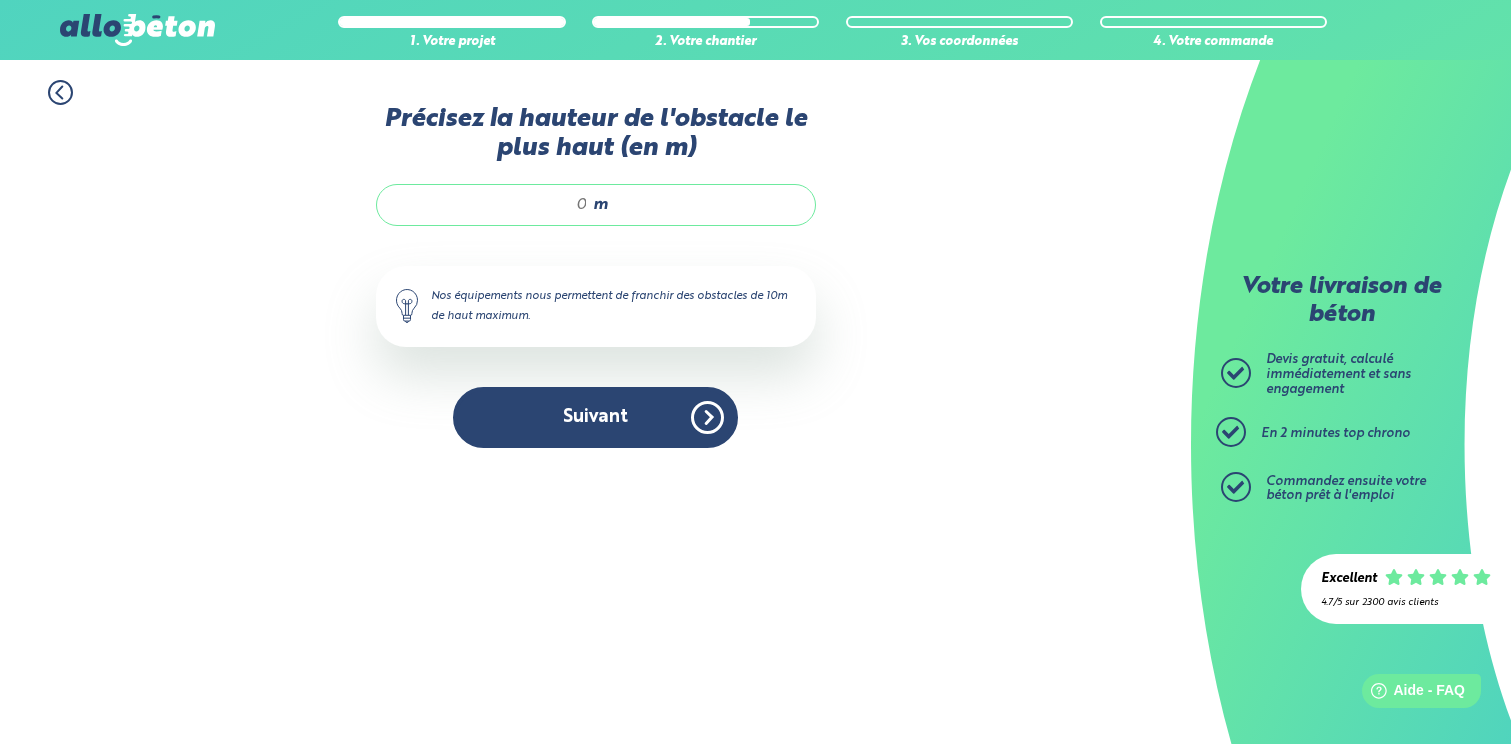 click on "Précisez la hauteur de l'obstacle le plus haut (en m)" at bounding box center (492, 205) 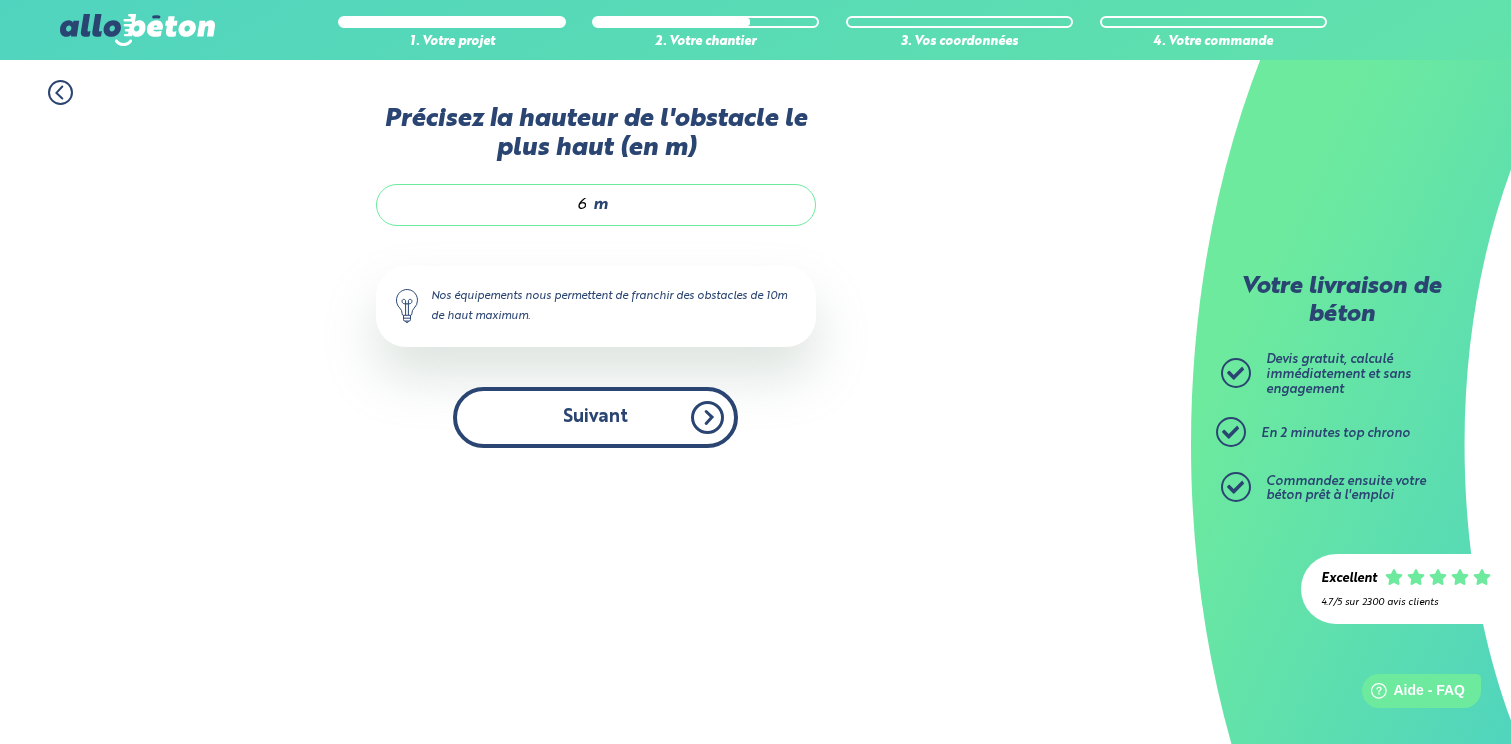 type on "6" 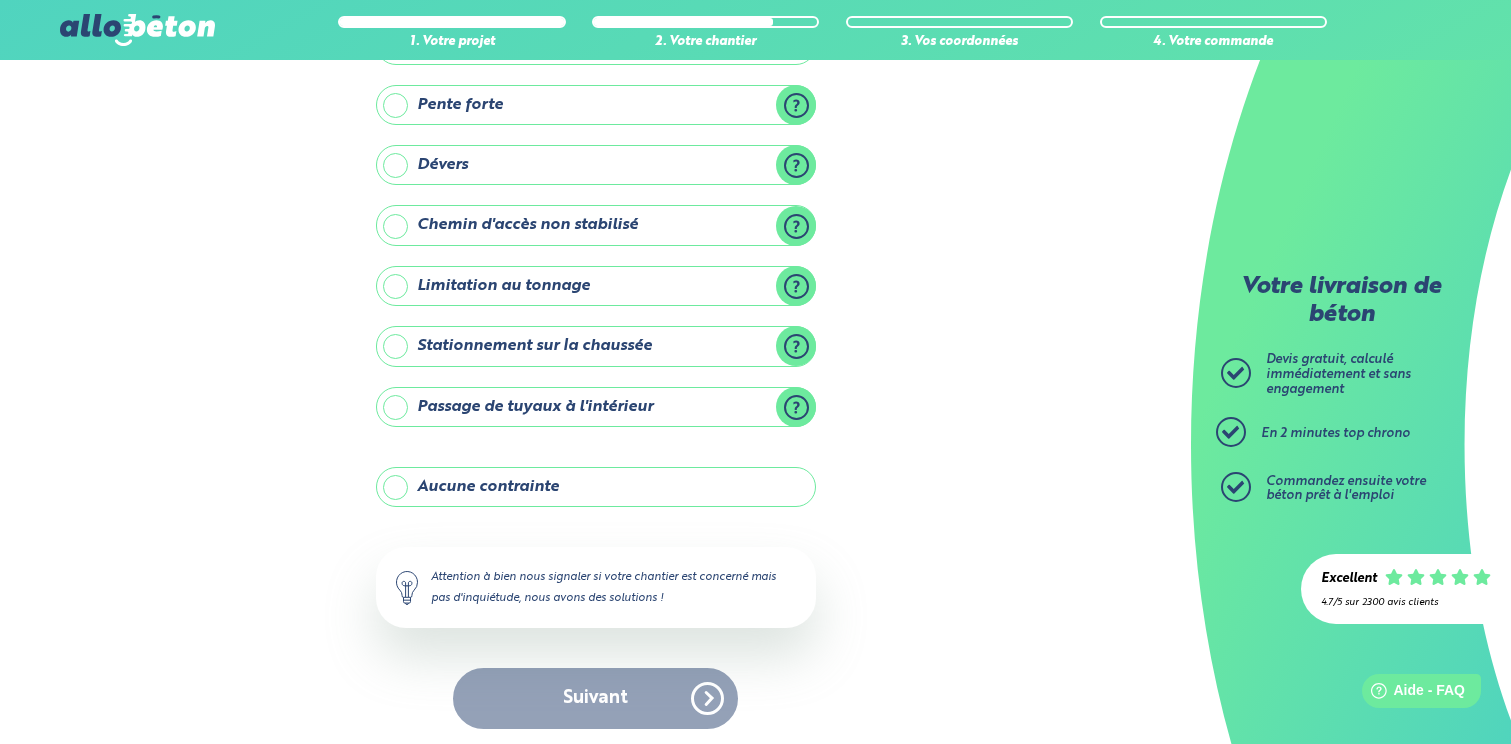 scroll, scrollTop: 179, scrollLeft: 0, axis: vertical 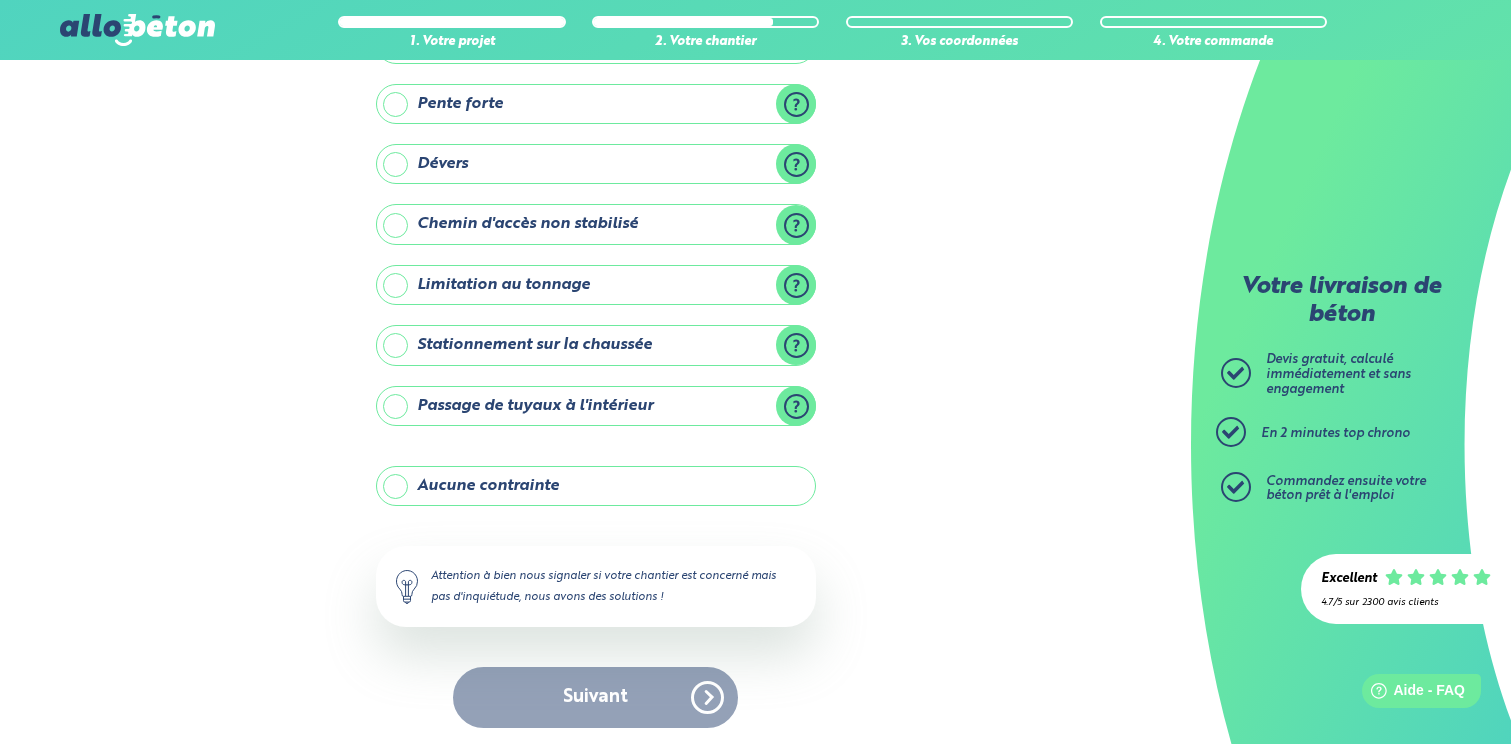 click on "Aucune contrainte" at bounding box center [596, 486] 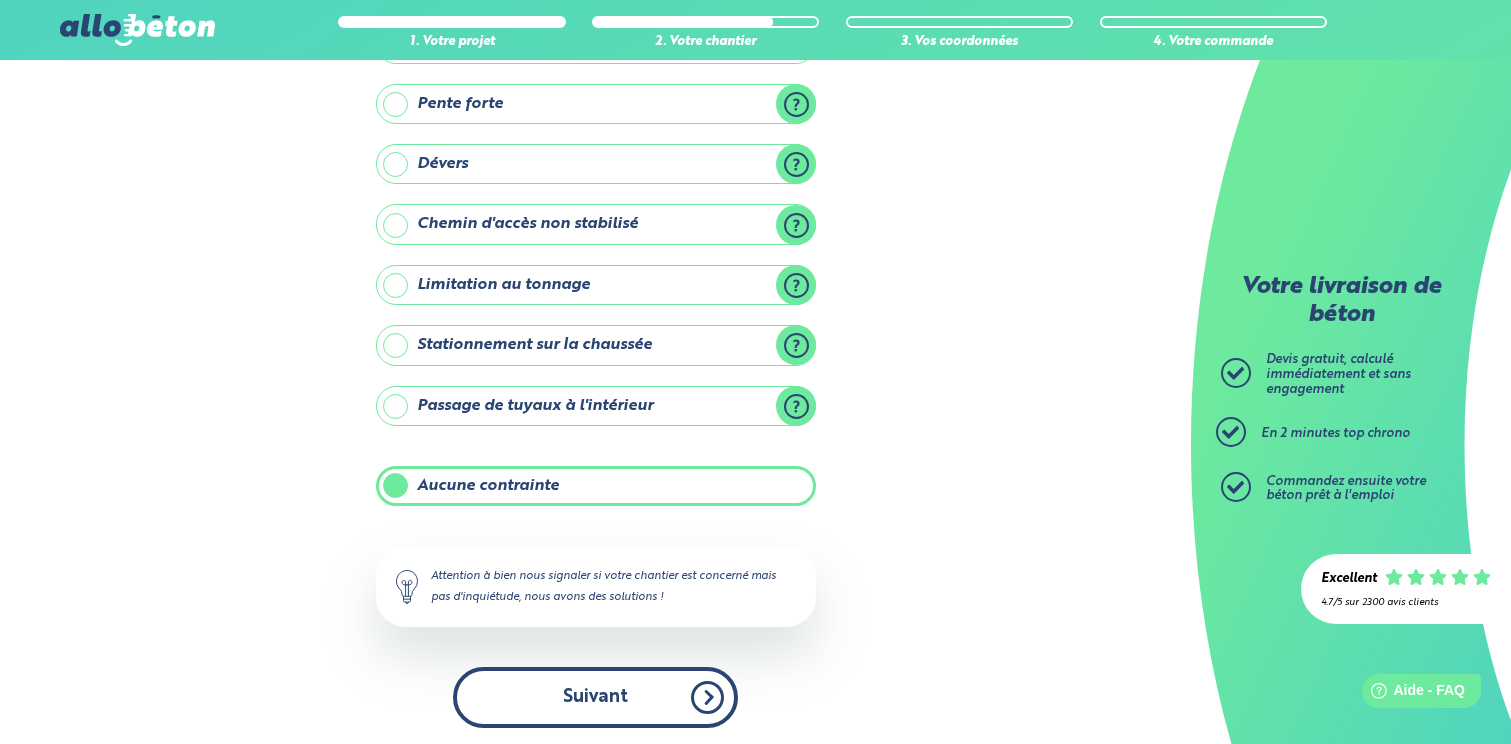 click on "Suivant" at bounding box center [595, 697] 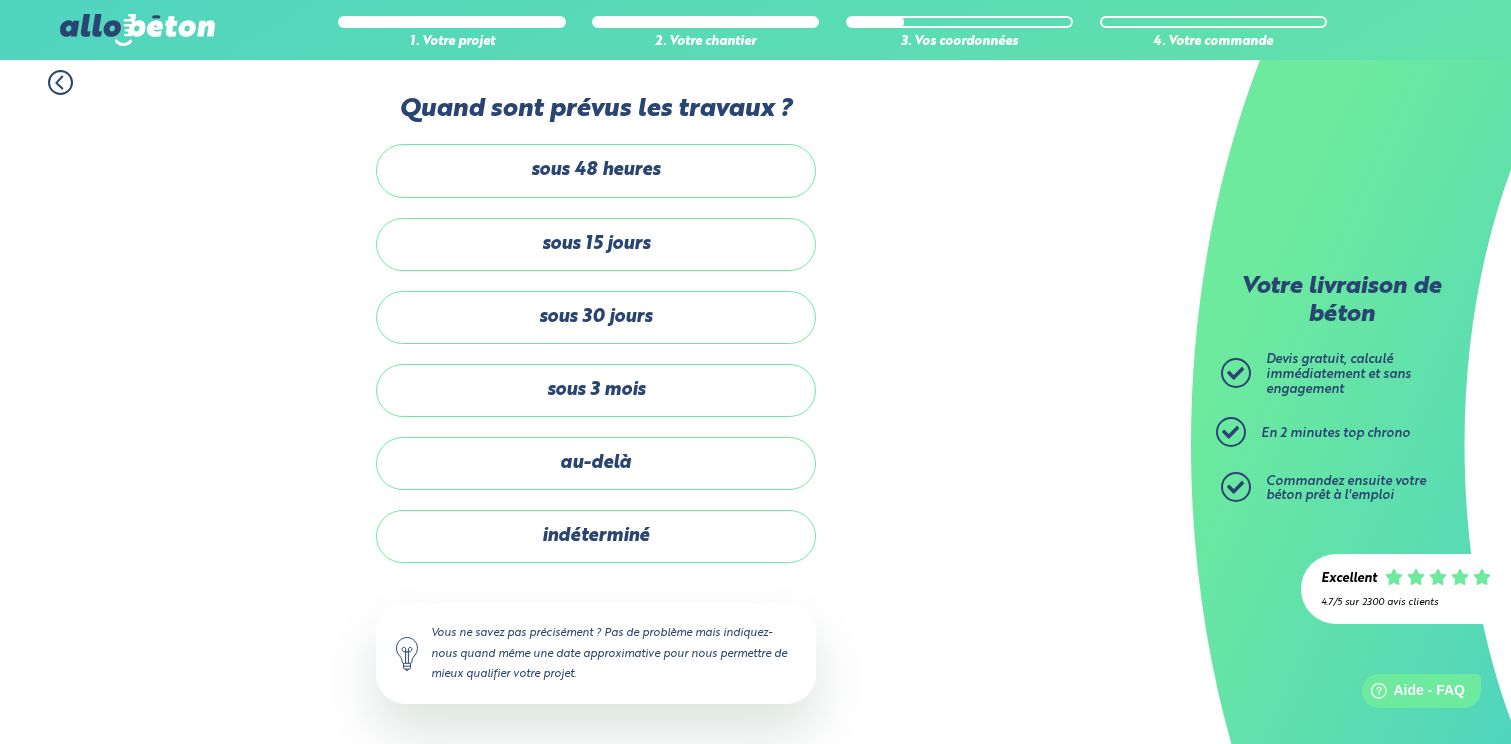 scroll, scrollTop: 0, scrollLeft: 0, axis: both 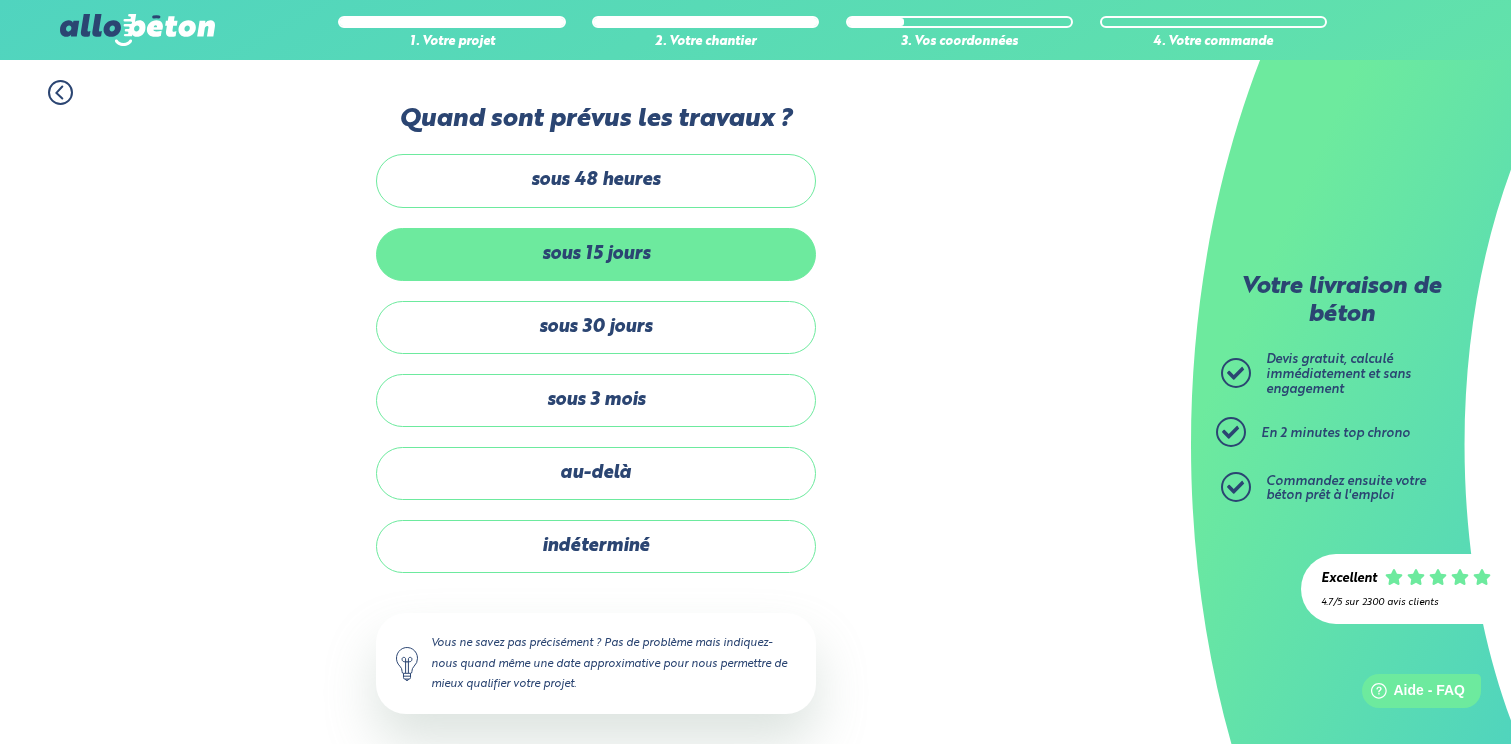 click on "sous 15 jours" at bounding box center (596, 254) 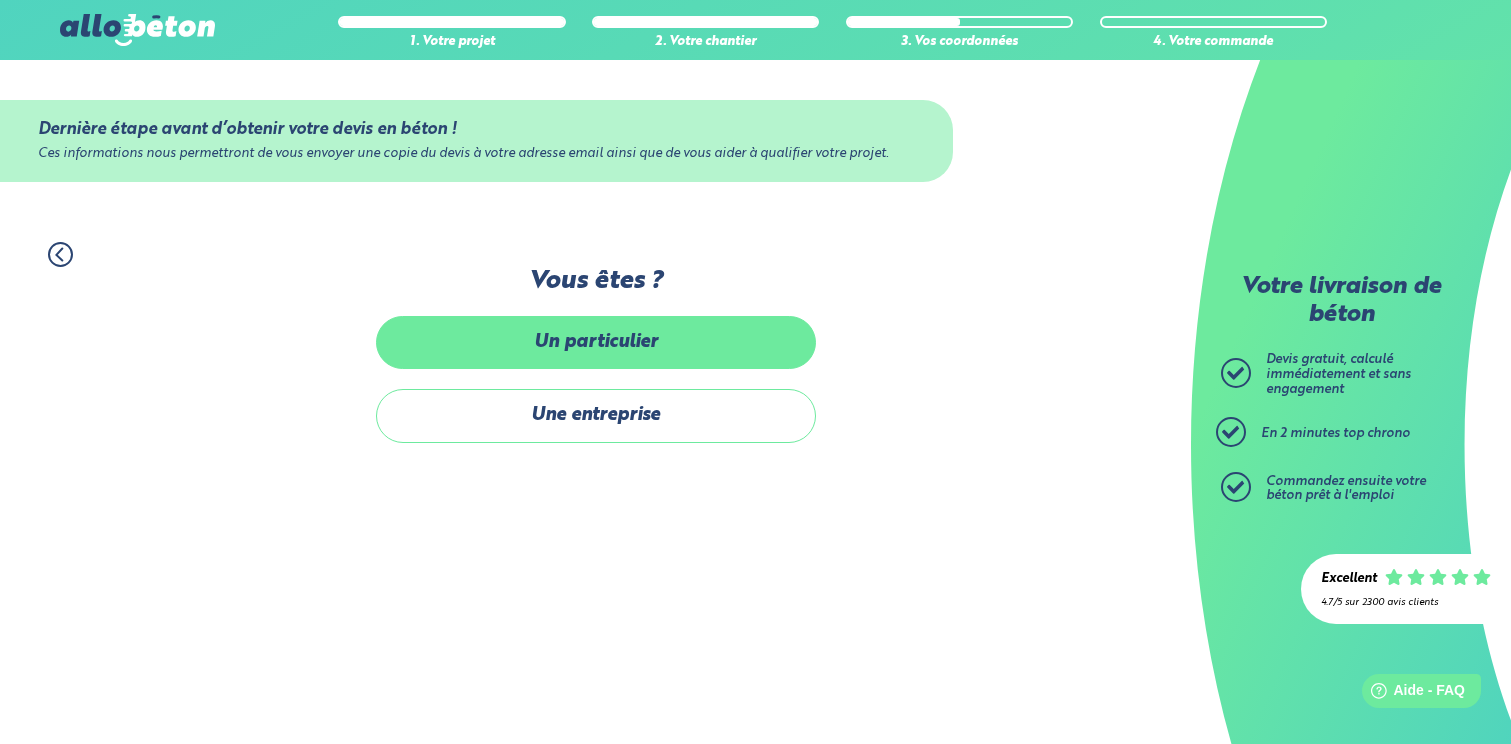 click on "Un particulier" at bounding box center [596, 342] 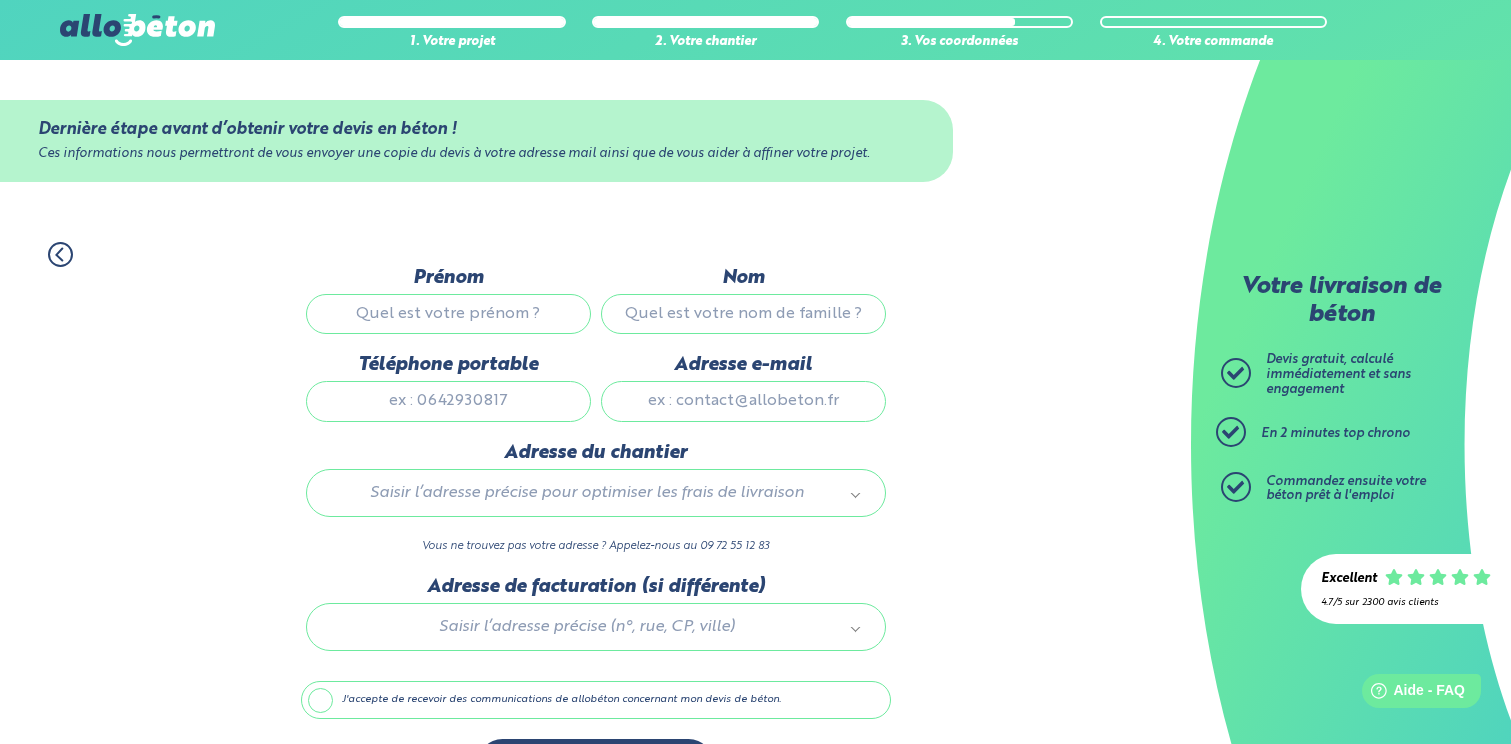 click on "Prénom" at bounding box center (448, 314) 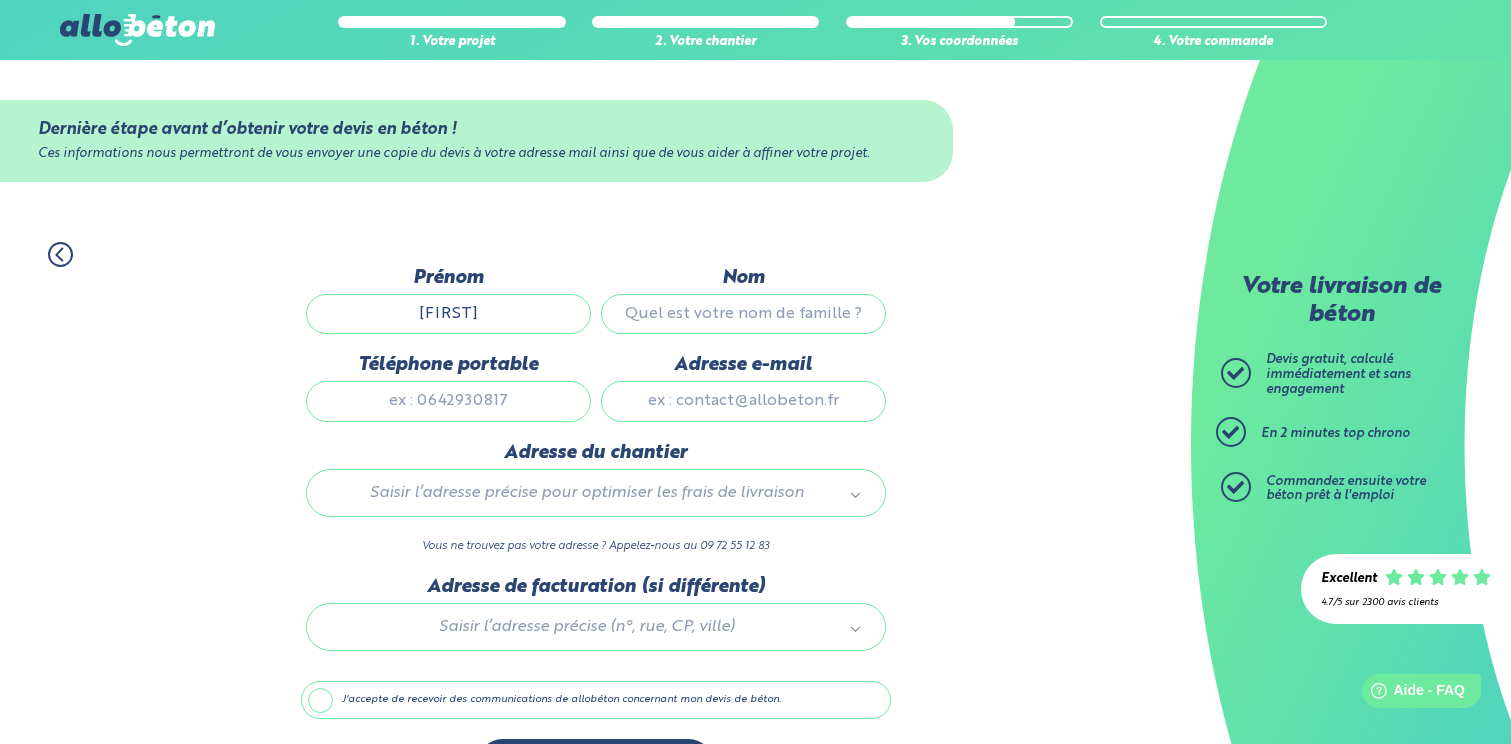 type on "[FIRST]" 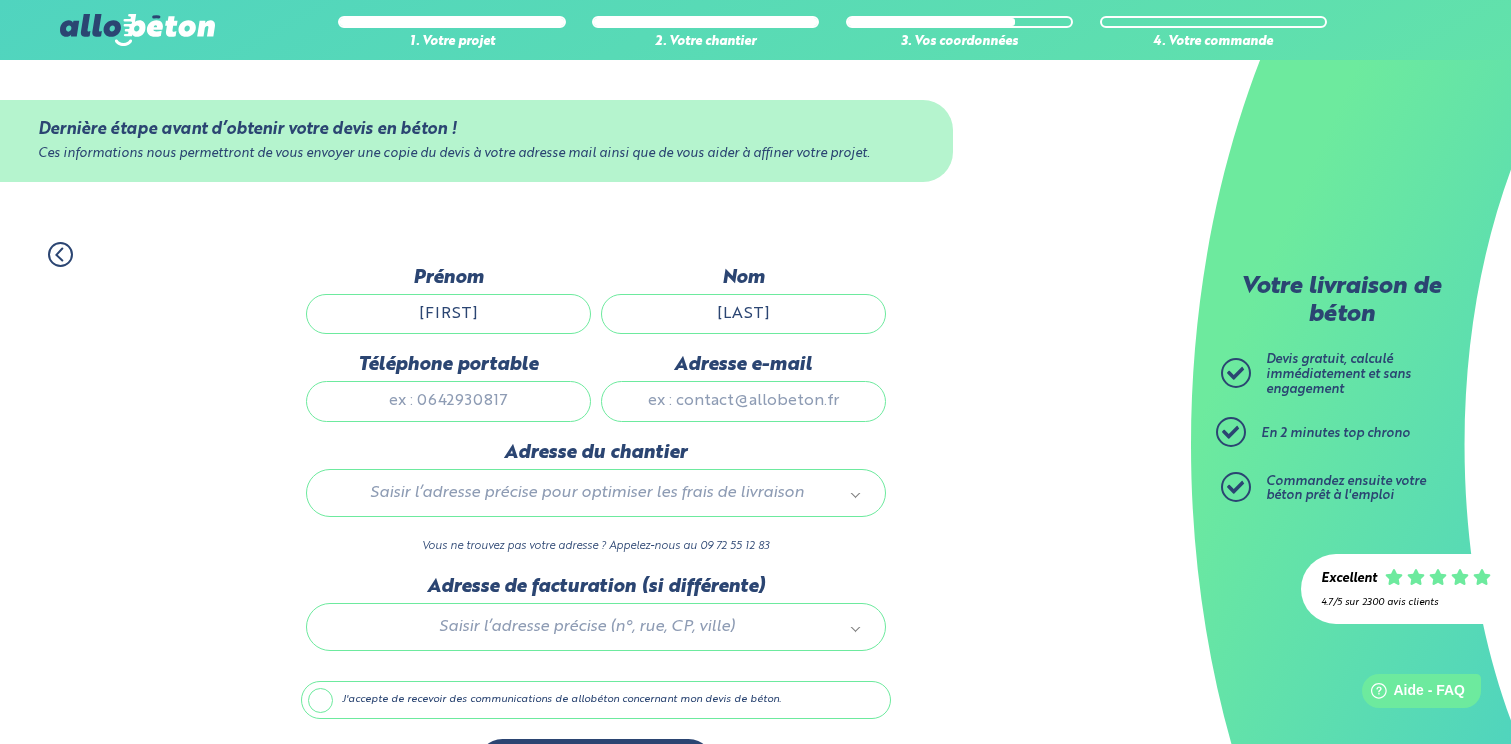 type on "[LAST]" 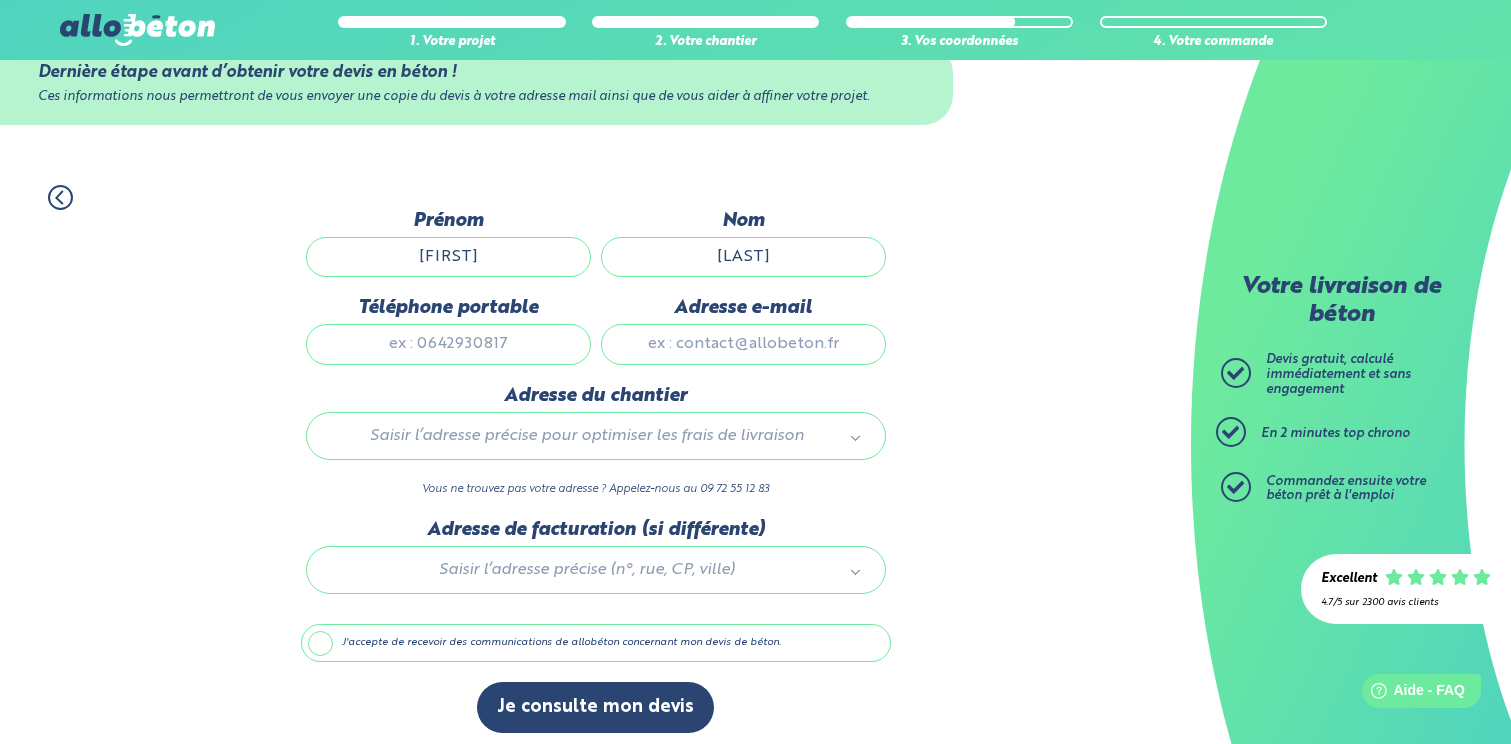 scroll, scrollTop: 66, scrollLeft: 0, axis: vertical 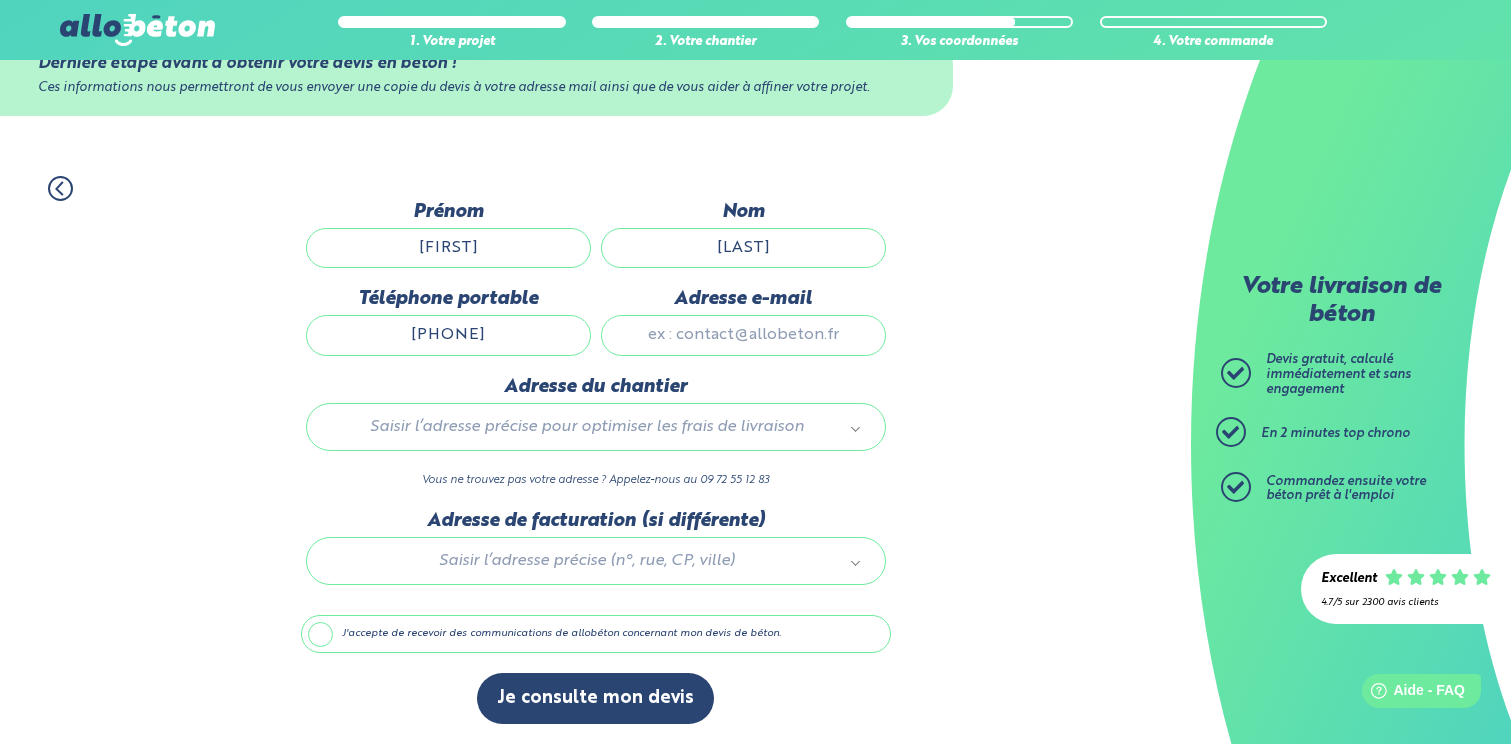 type on "[PHONE]" 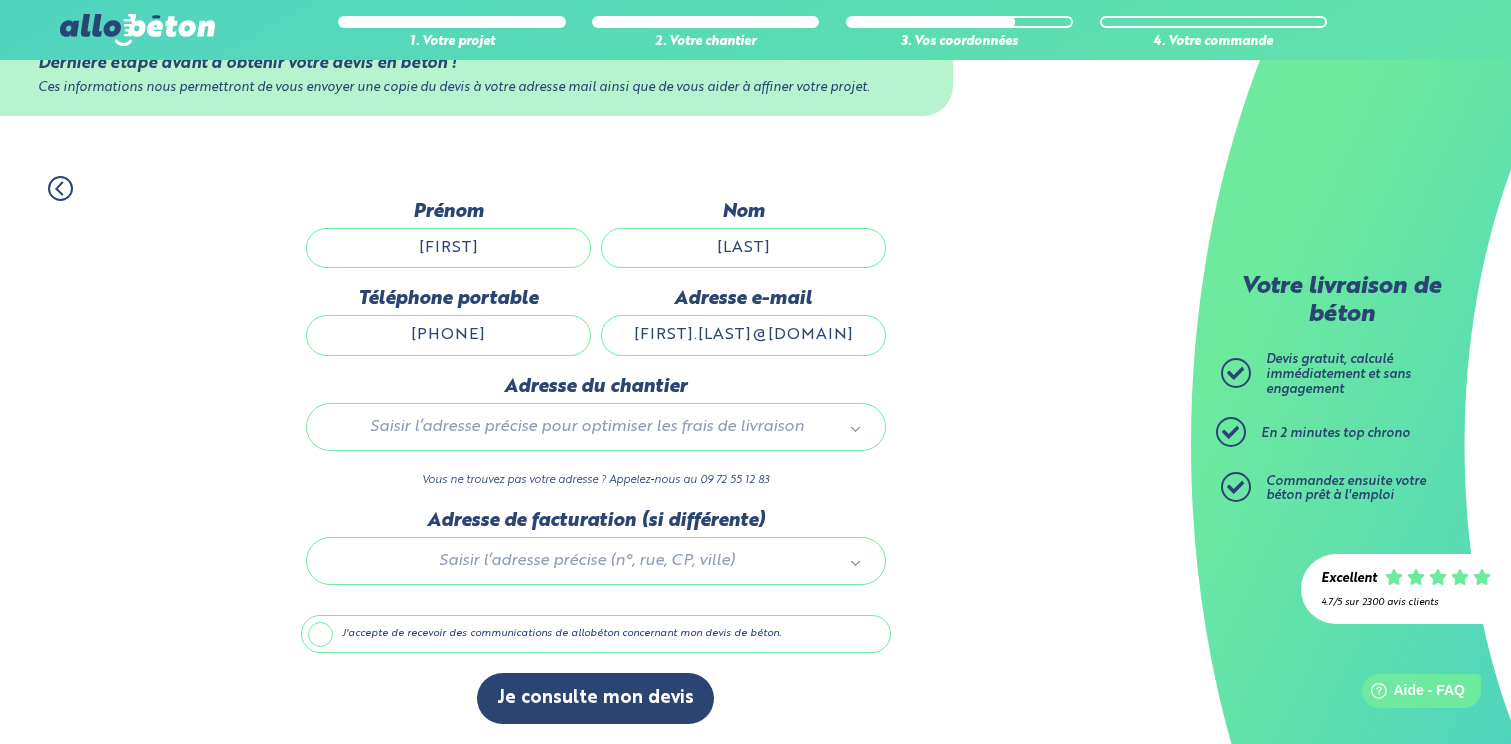 scroll, scrollTop: 0, scrollLeft: 53, axis: horizontal 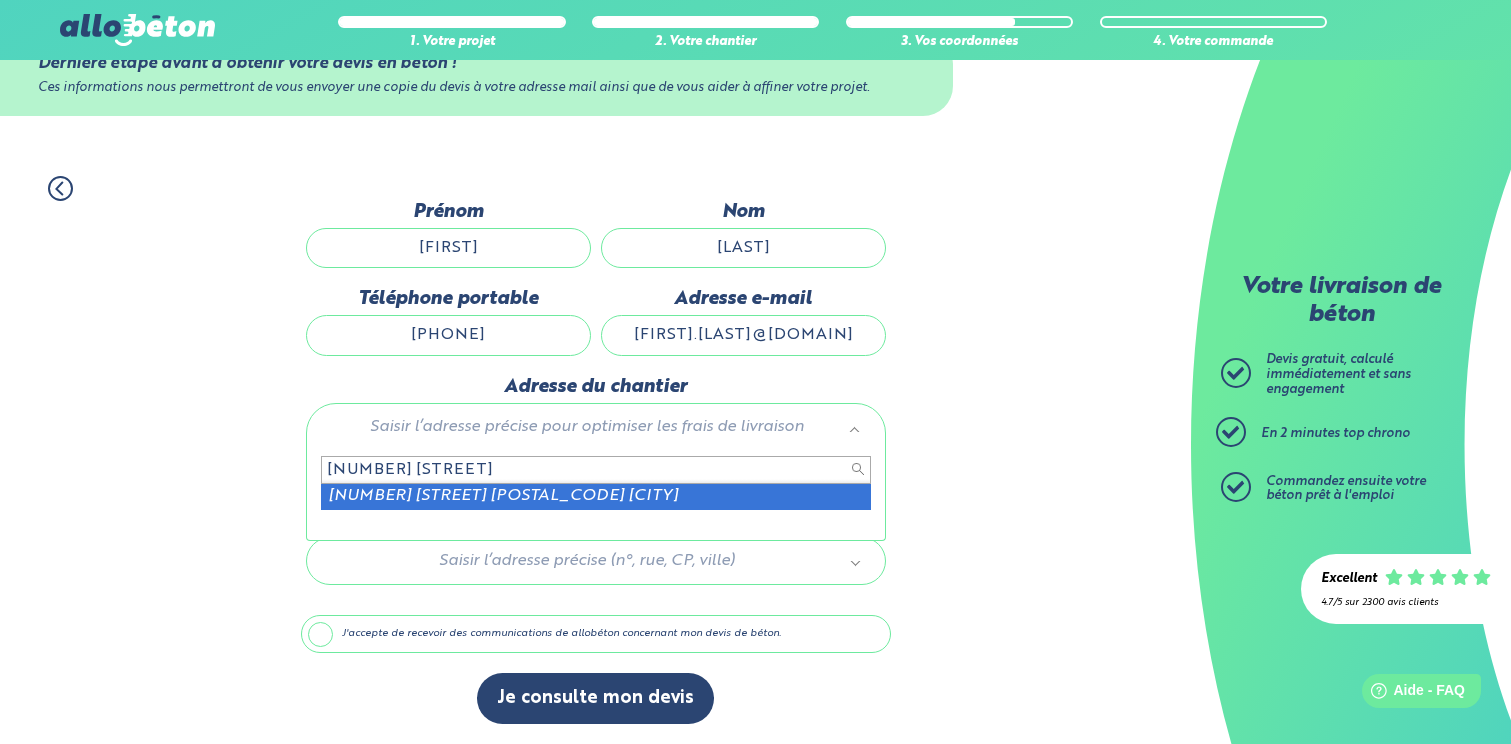type on "[NUMBER] [STREET]" 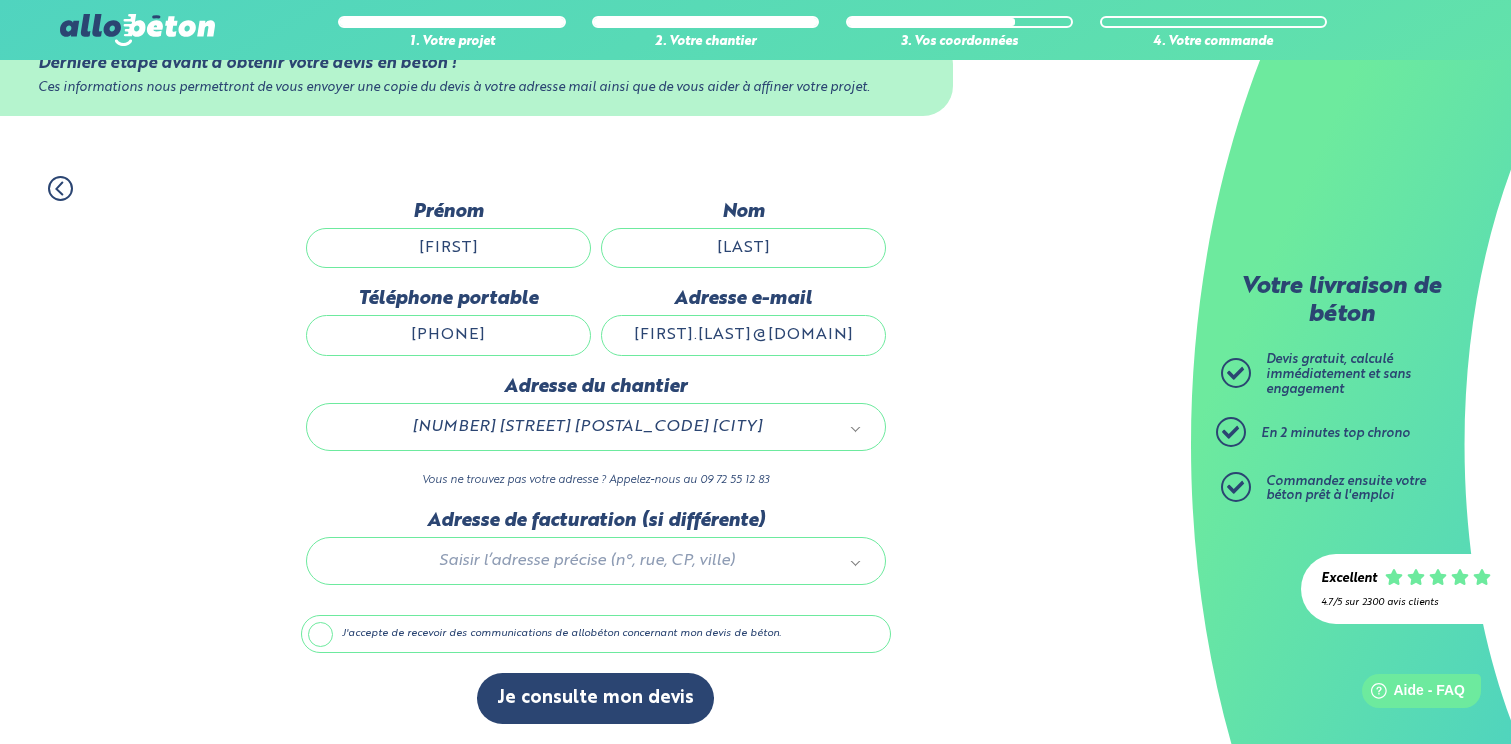 click on "J'accepte de recevoir des communications de allobéton concernant mon devis de béton." at bounding box center (596, 634) 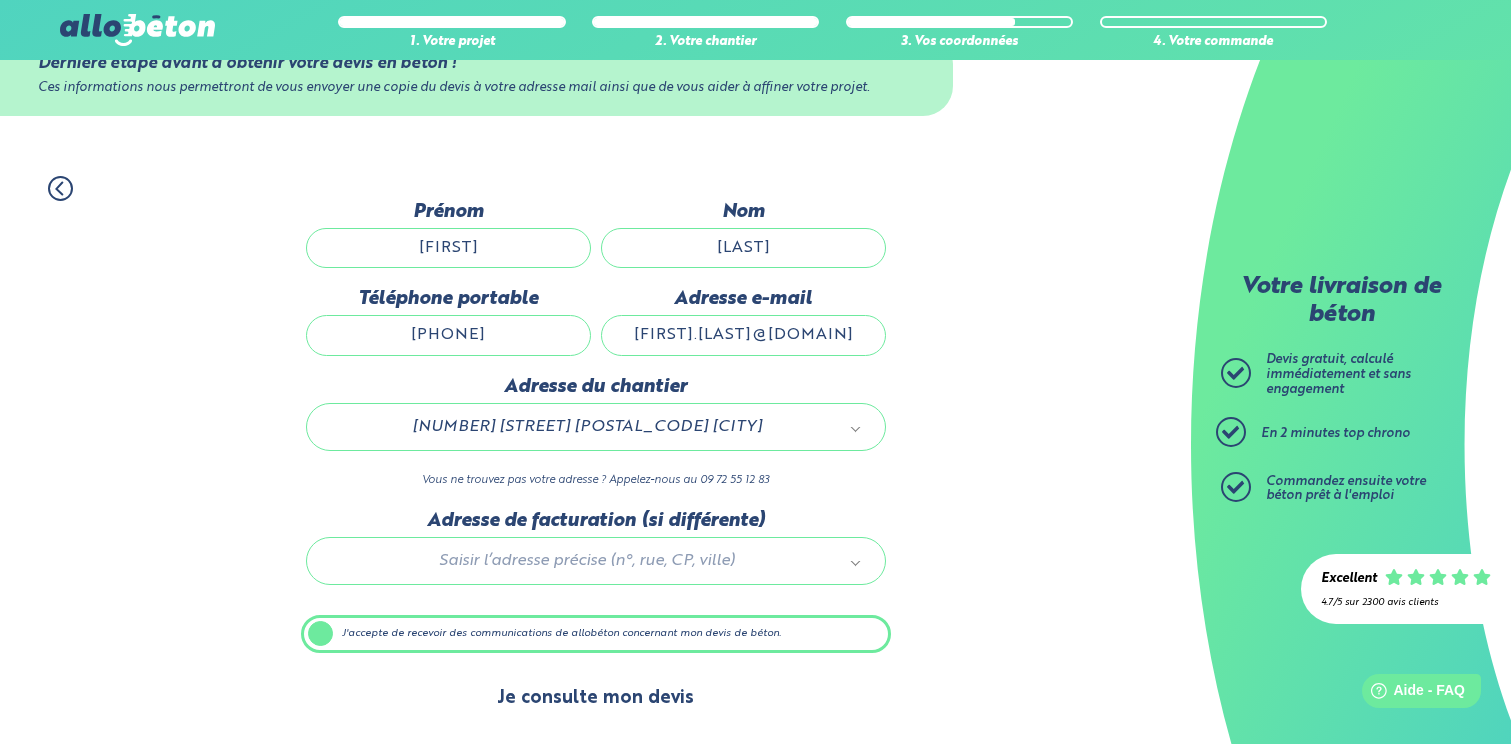 click on "Je consulte mon devis" at bounding box center (595, 698) 